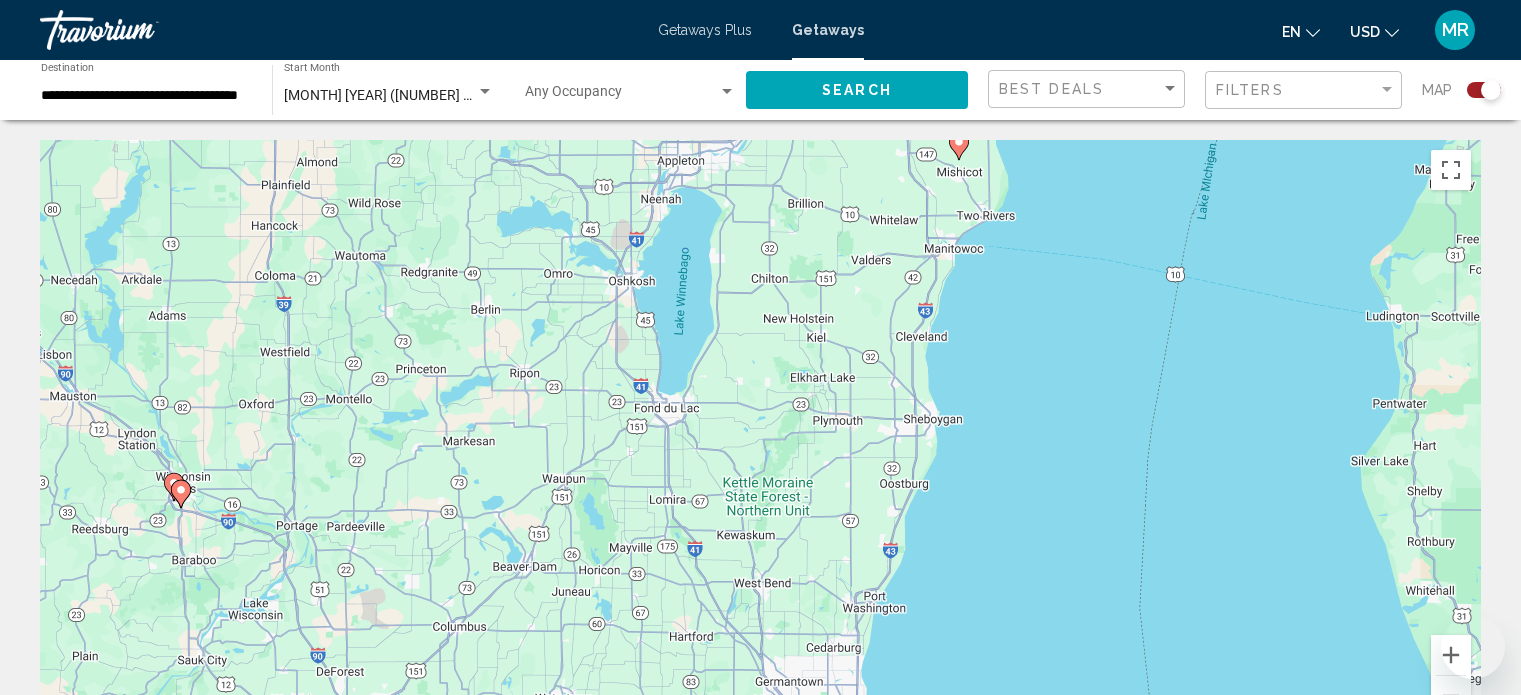 scroll, scrollTop: 0, scrollLeft: 0, axis: both 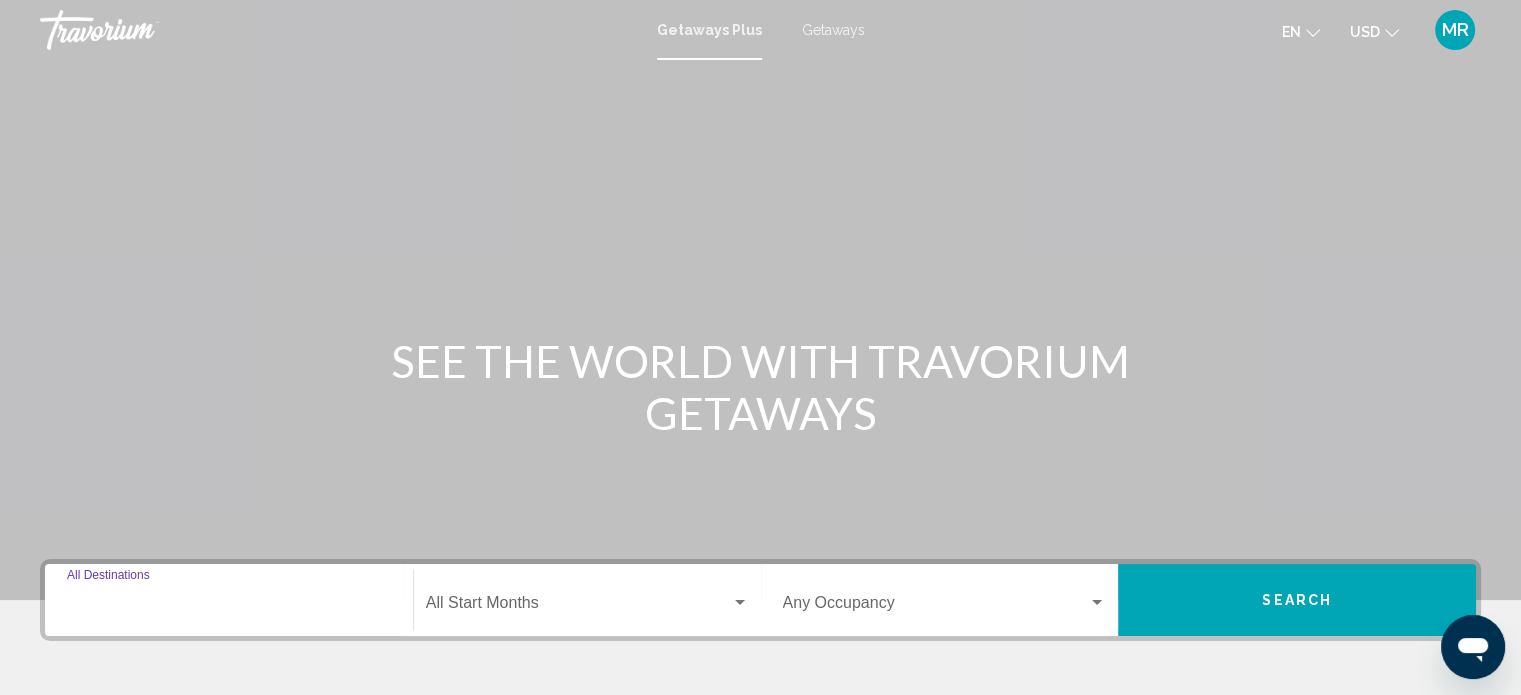 click on "Destination All Destinations" at bounding box center [229, 607] 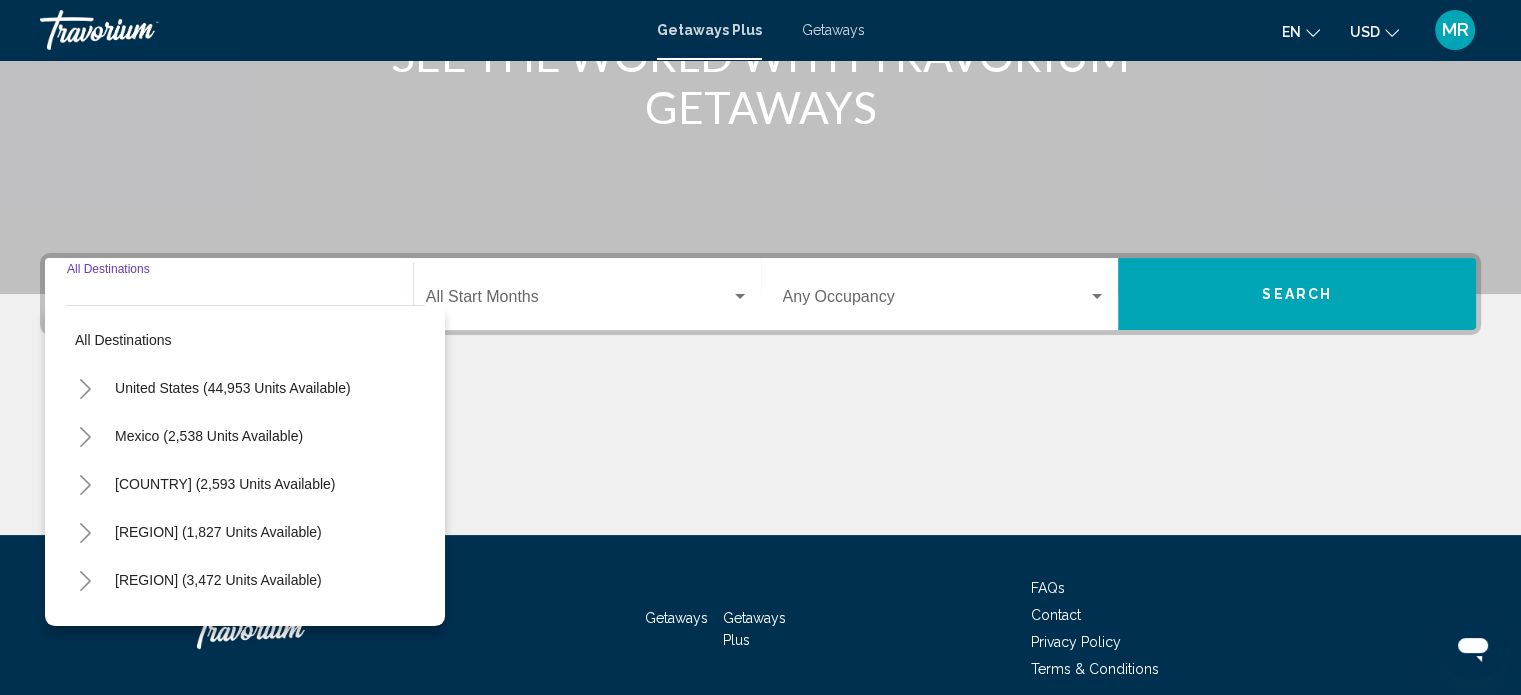 scroll, scrollTop: 390, scrollLeft: 0, axis: vertical 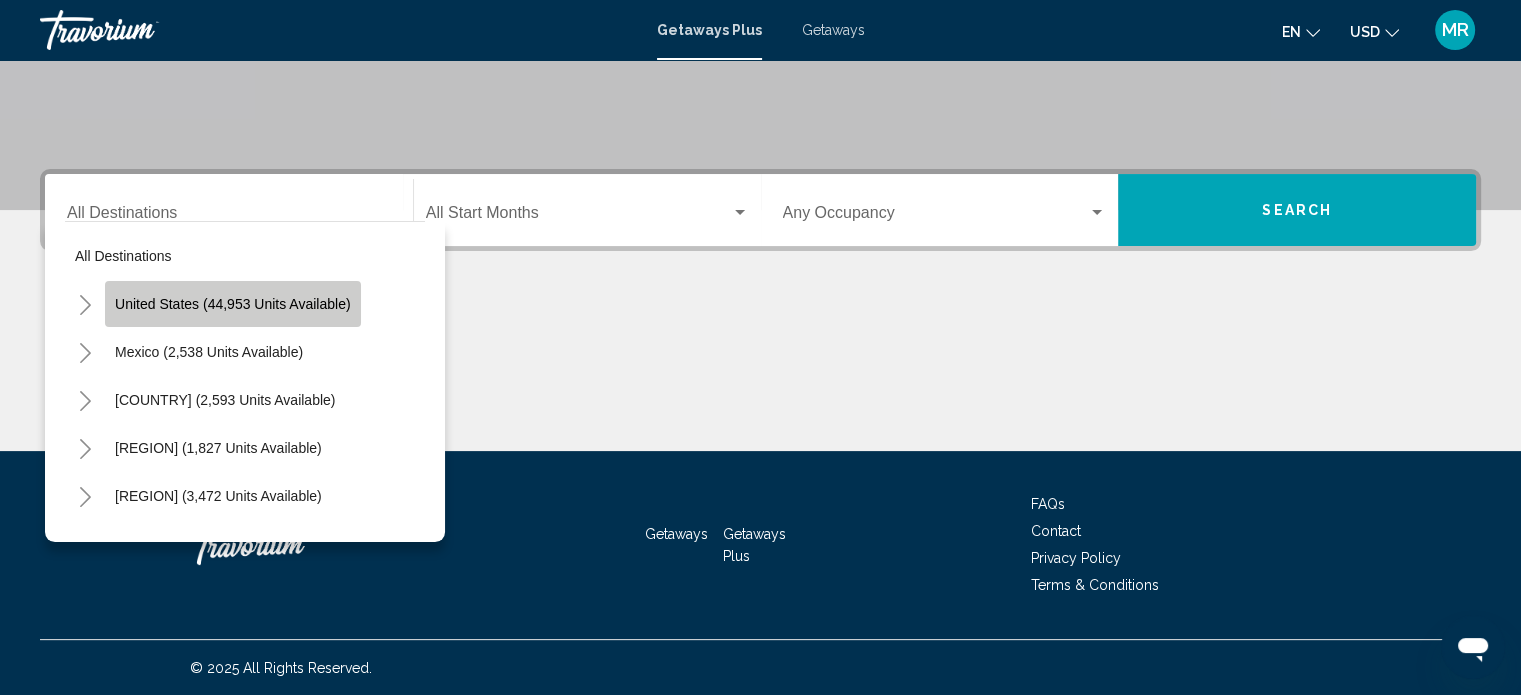 click on "United States (44,953 units available)" 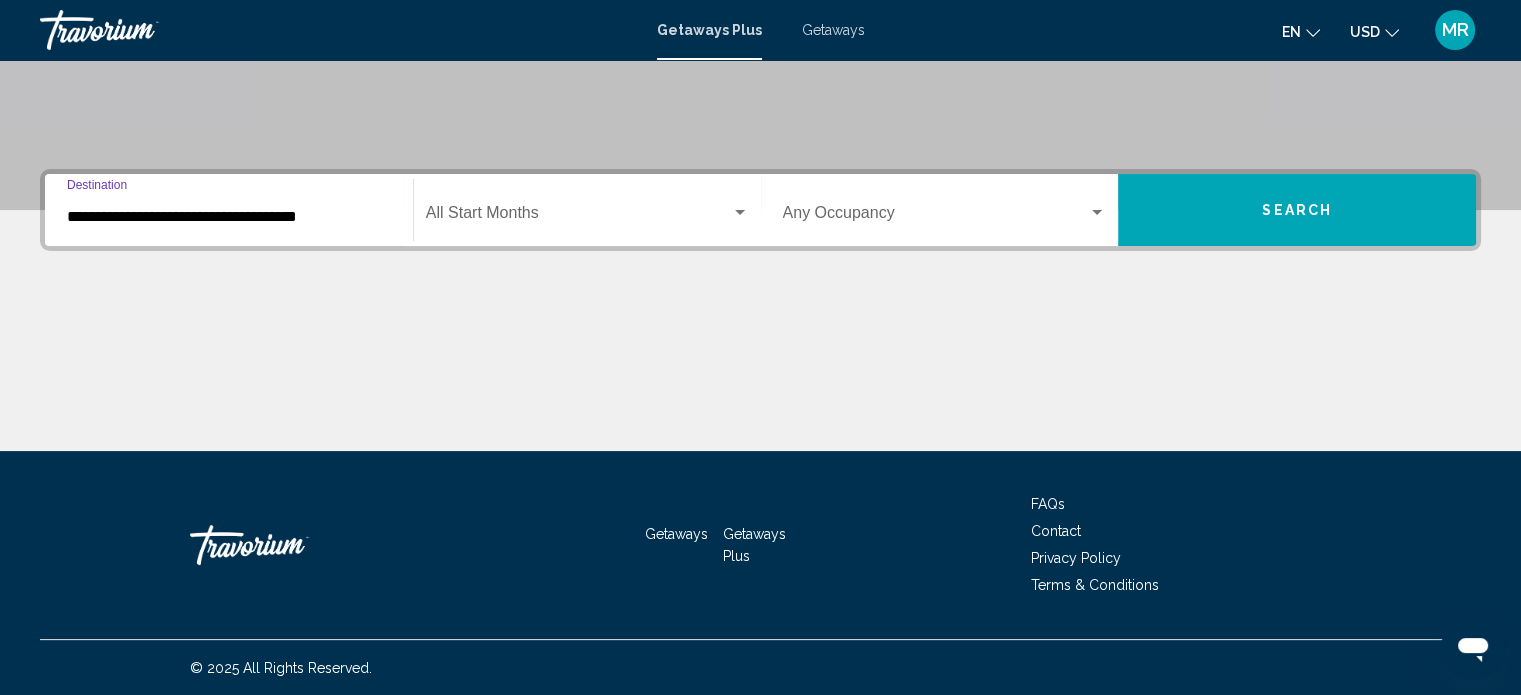 click on "Getaways" at bounding box center [833, 30] 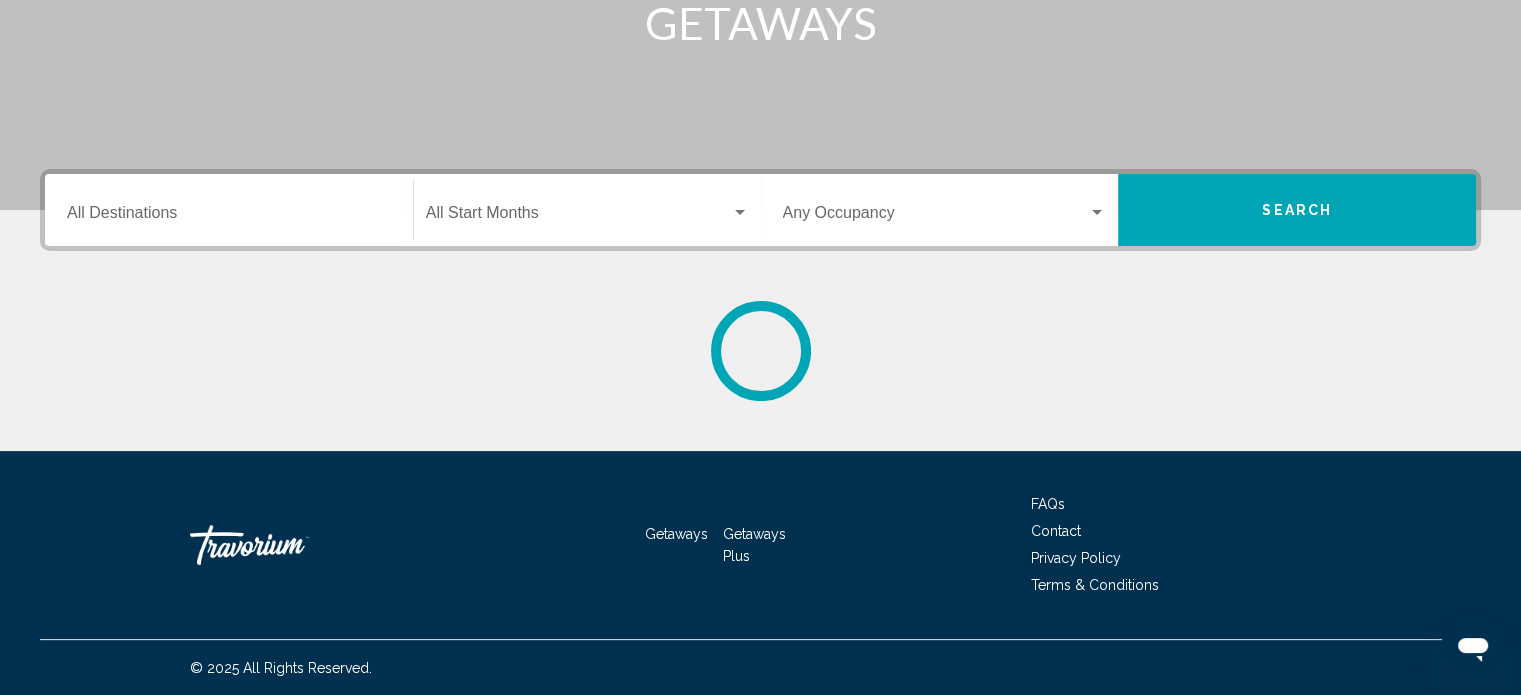 scroll, scrollTop: 0, scrollLeft: 0, axis: both 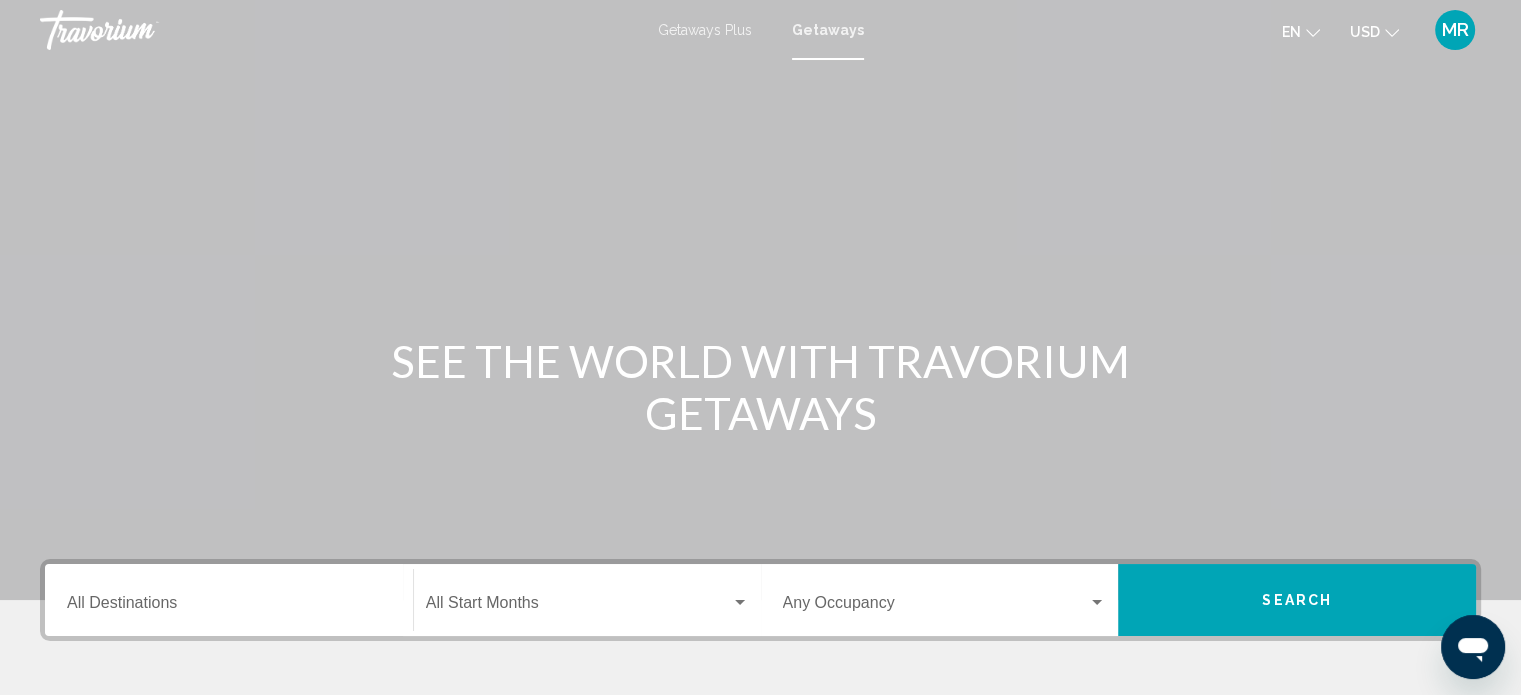 click on "Destination All Destinations" at bounding box center [229, 600] 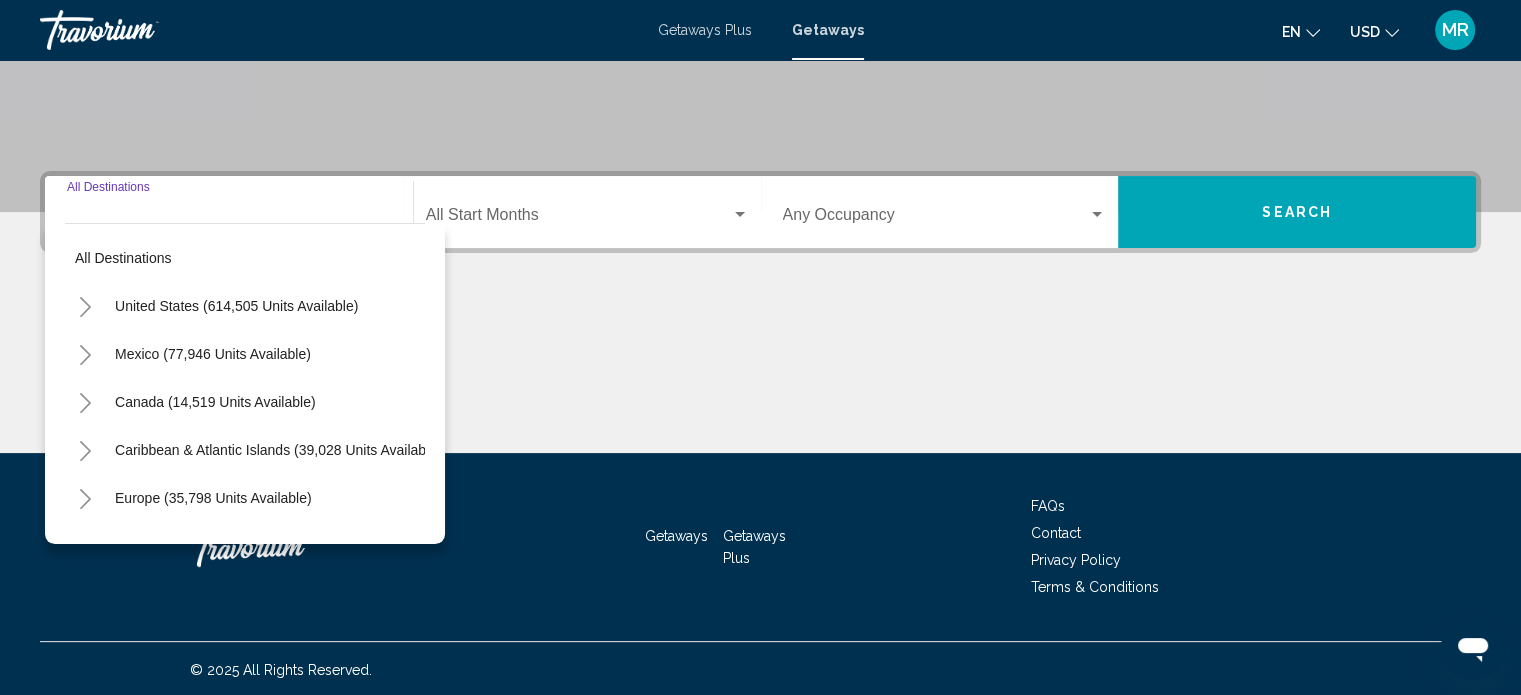 scroll, scrollTop: 390, scrollLeft: 0, axis: vertical 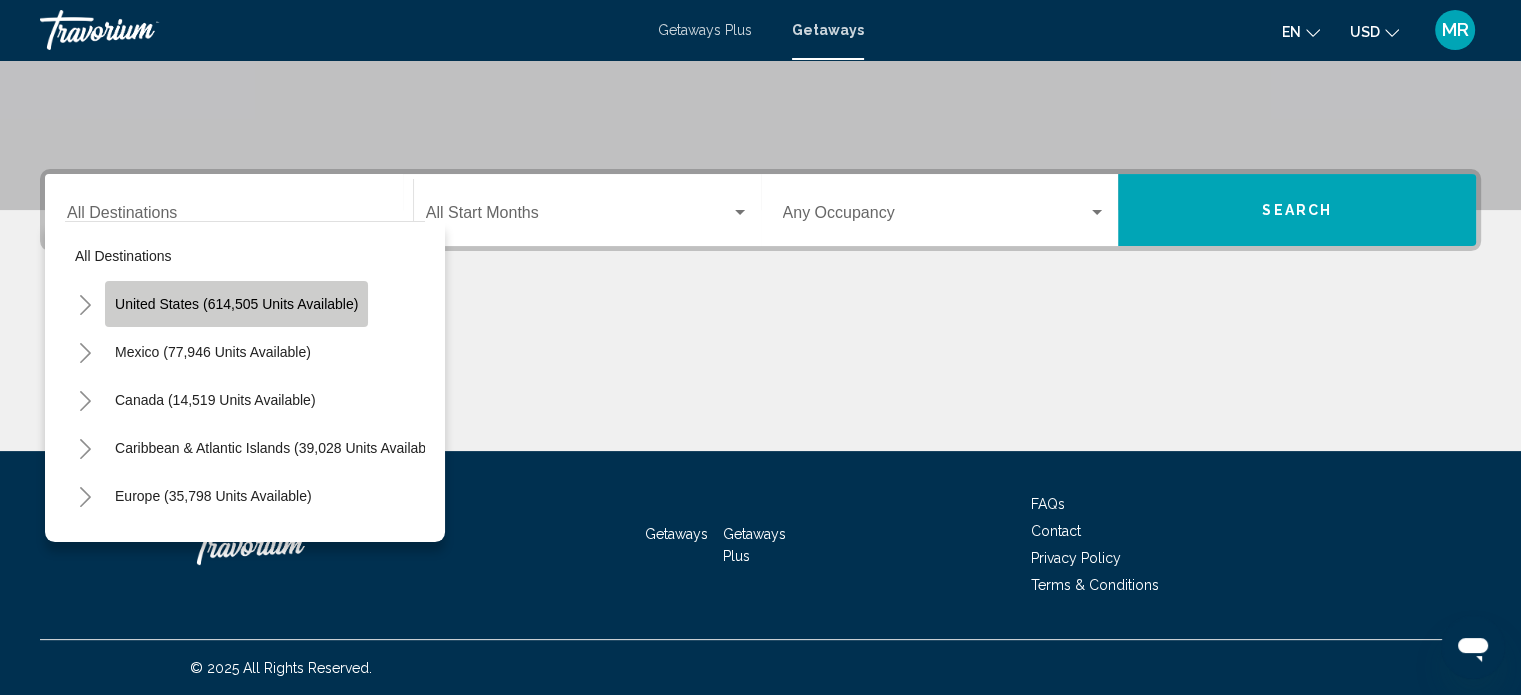 click on "United States (614,505 units available)" 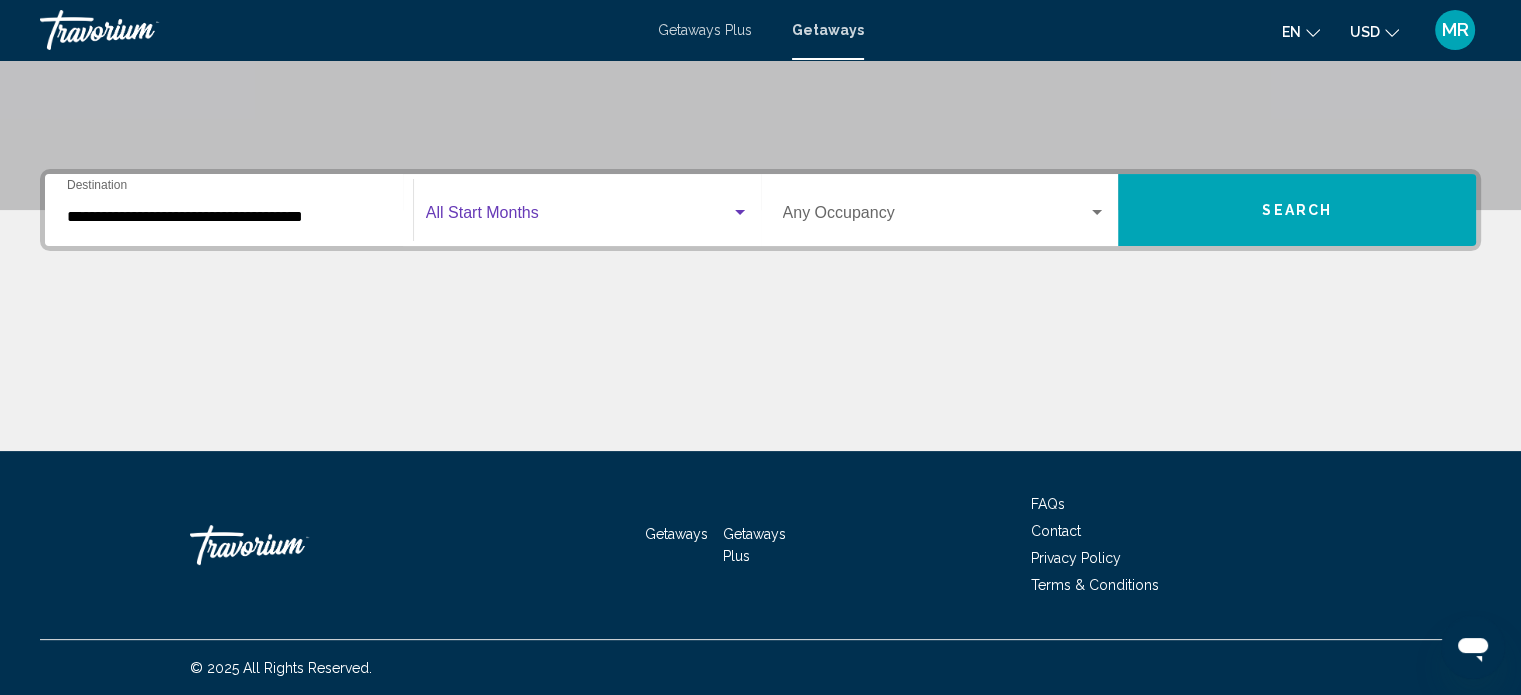 click at bounding box center (578, 217) 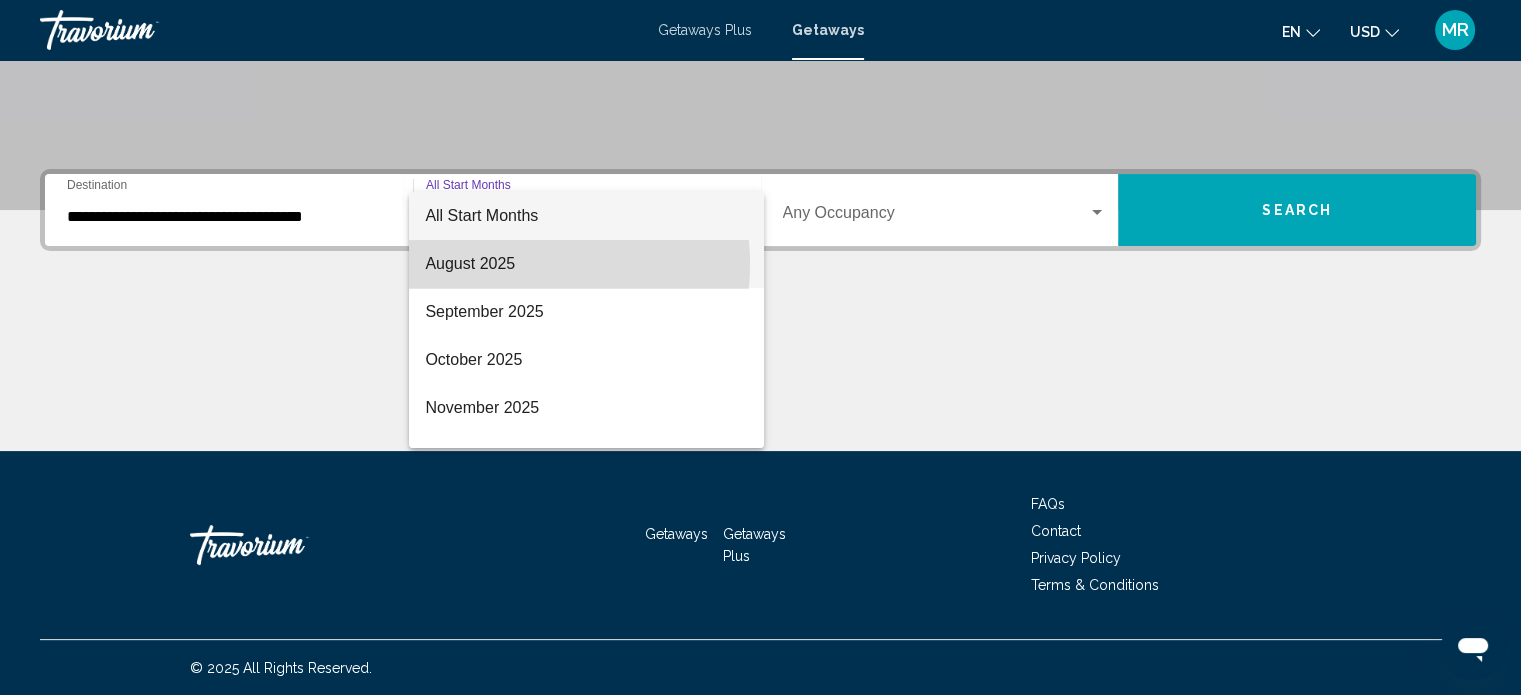click on "August 2025" at bounding box center [586, 264] 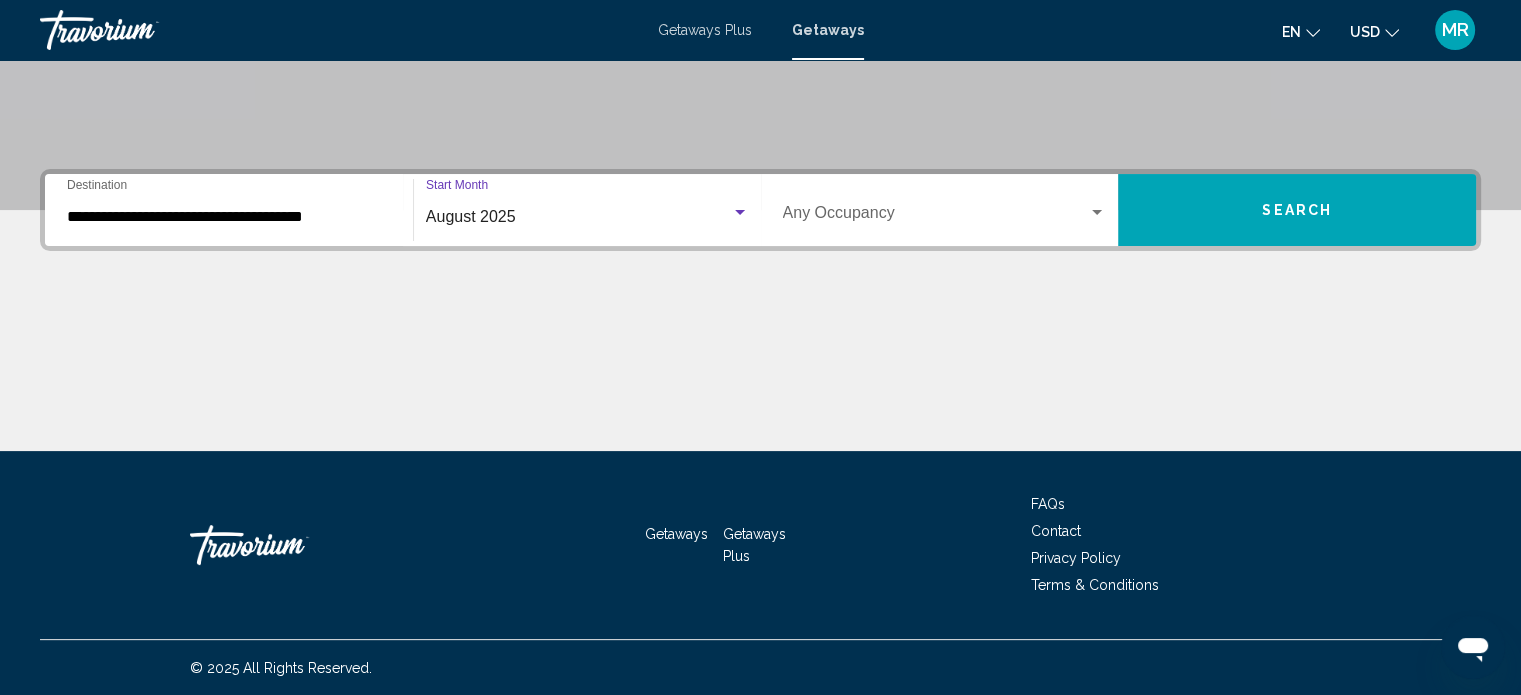 click at bounding box center (936, 217) 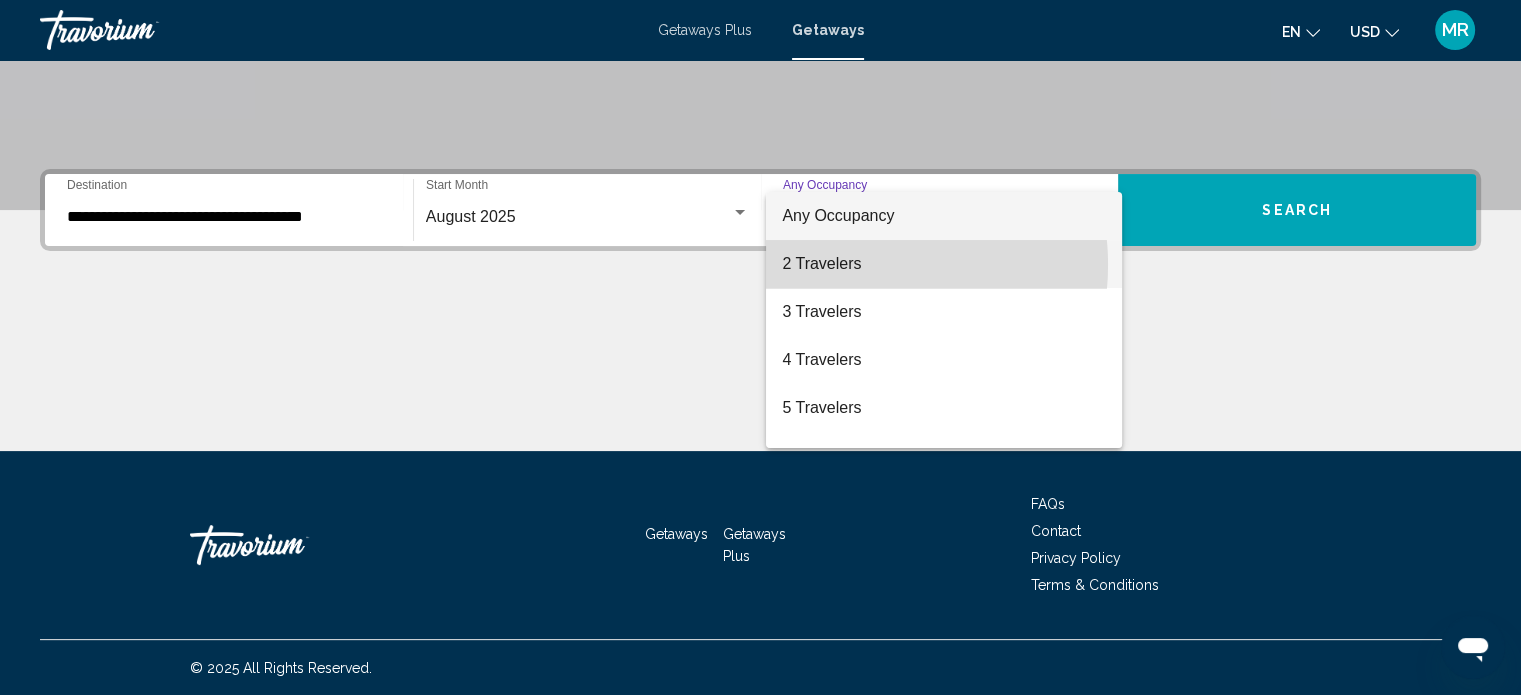 click on "2 Travelers" at bounding box center (944, 264) 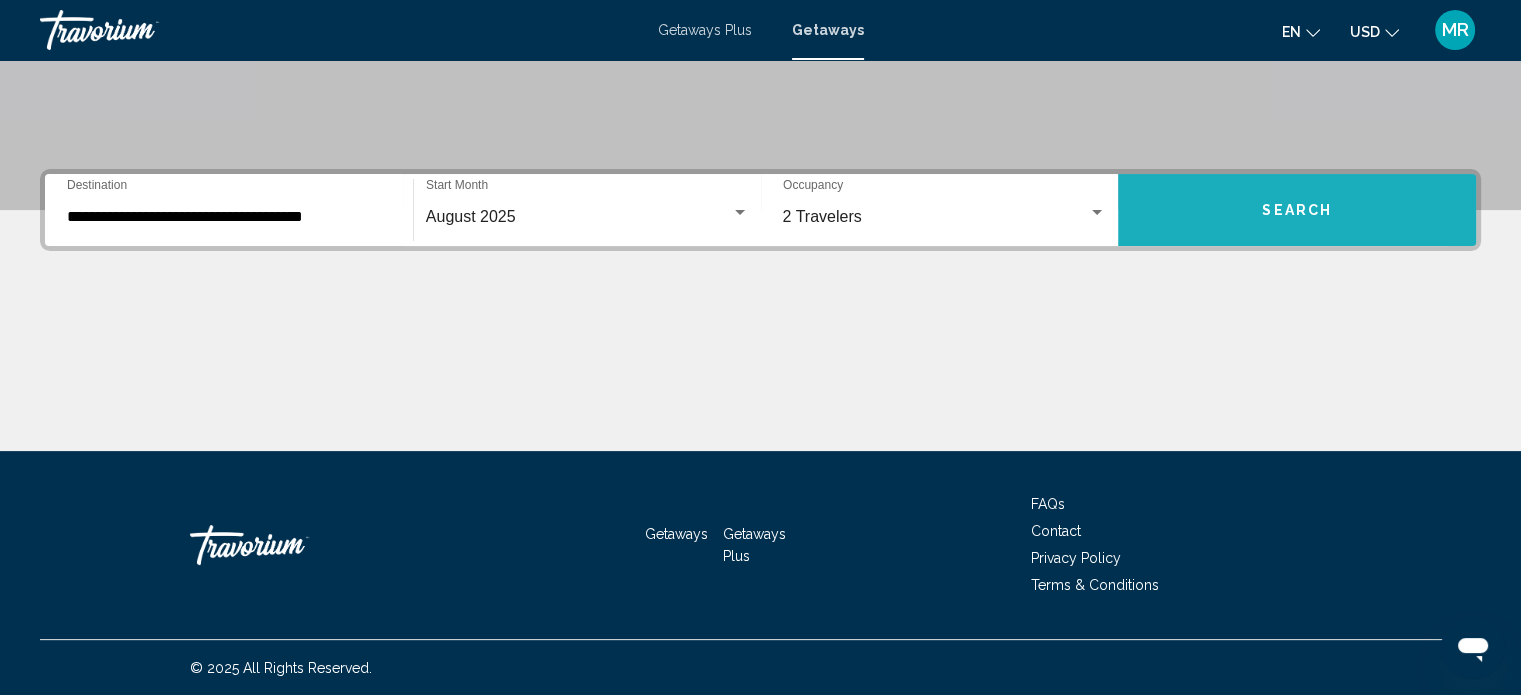 click on "Search" at bounding box center [1297, 210] 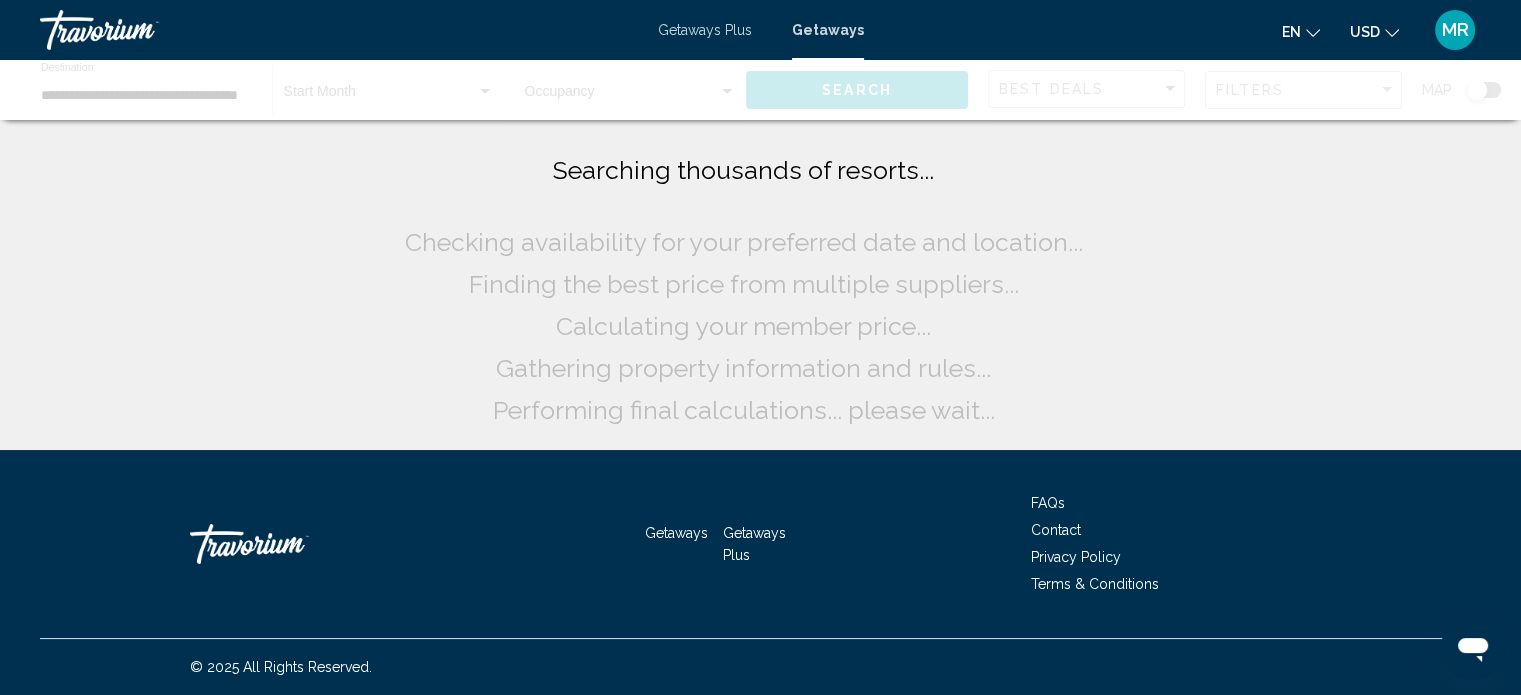 scroll, scrollTop: 0, scrollLeft: 0, axis: both 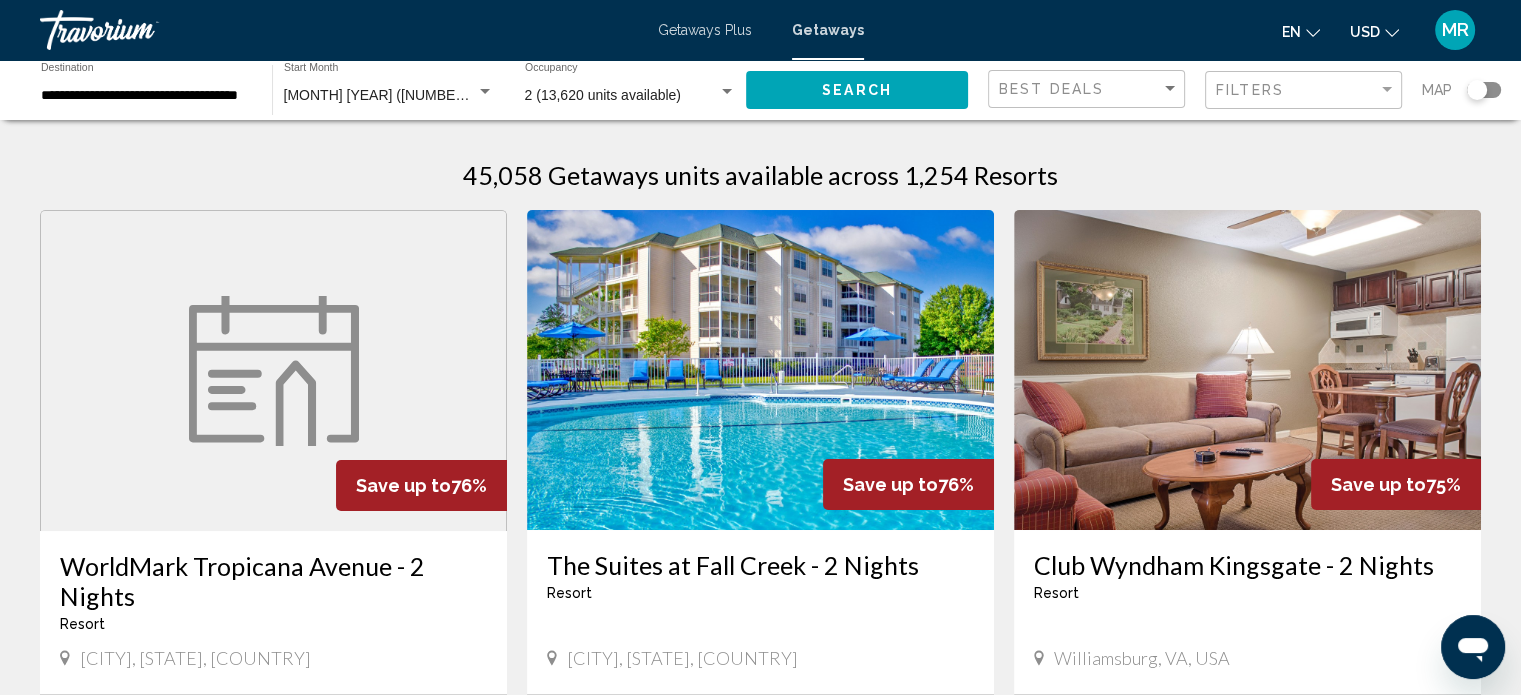 click at bounding box center (760, 370) 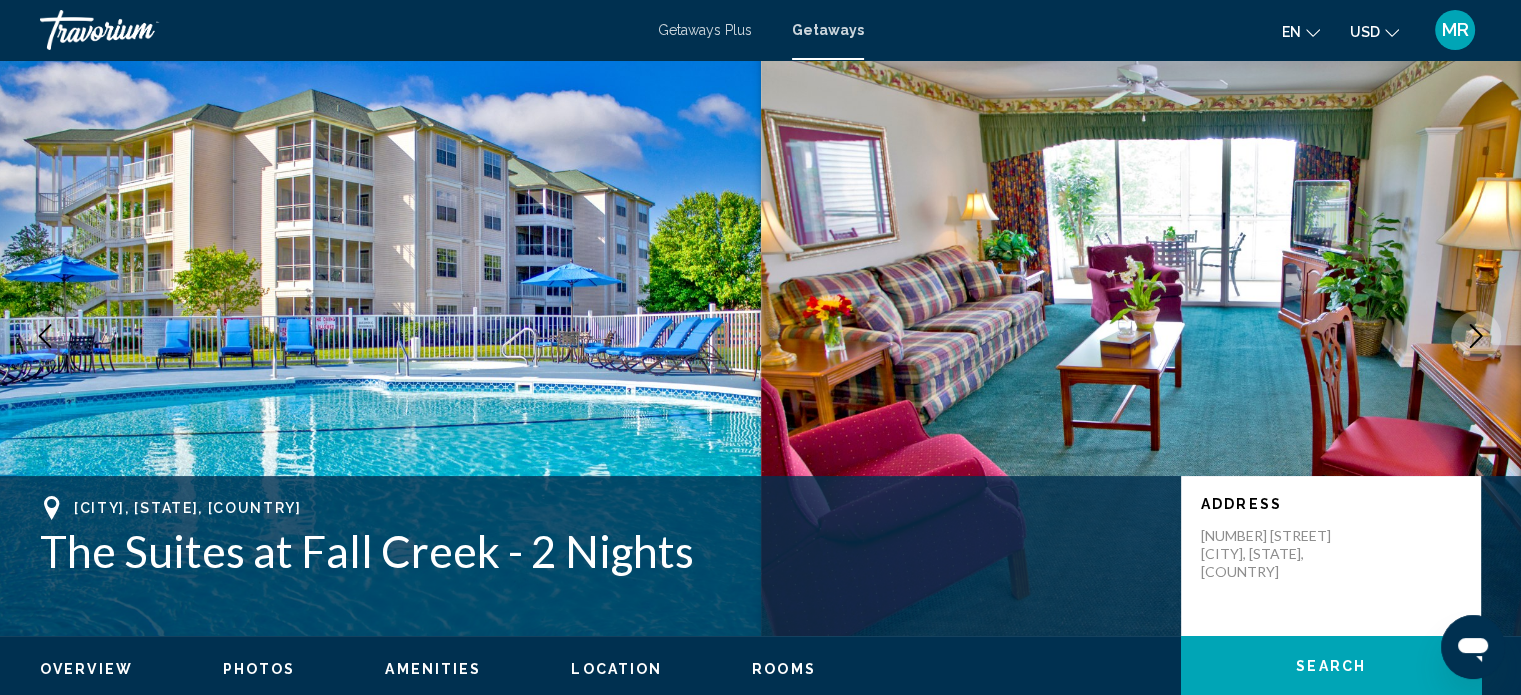 scroll, scrollTop: 33, scrollLeft: 0, axis: vertical 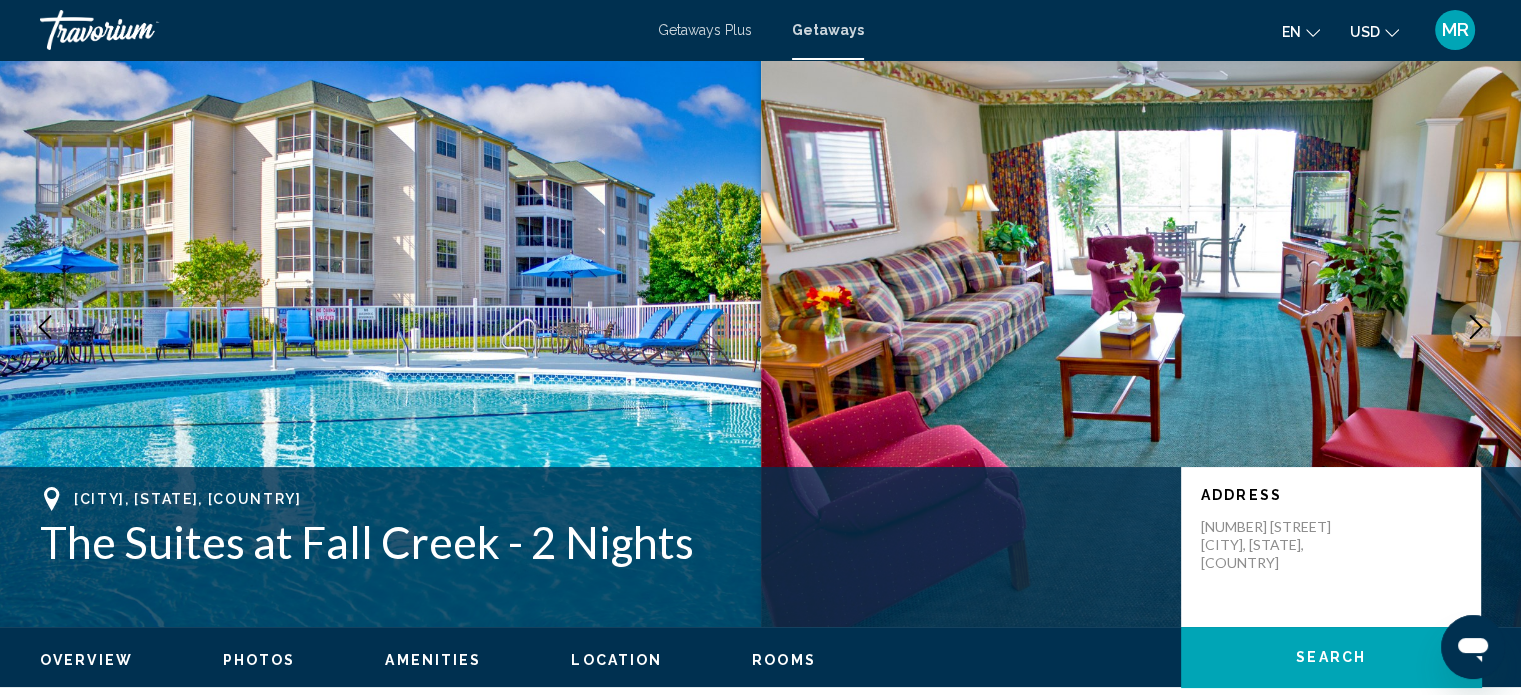 click at bounding box center [1141, 327] 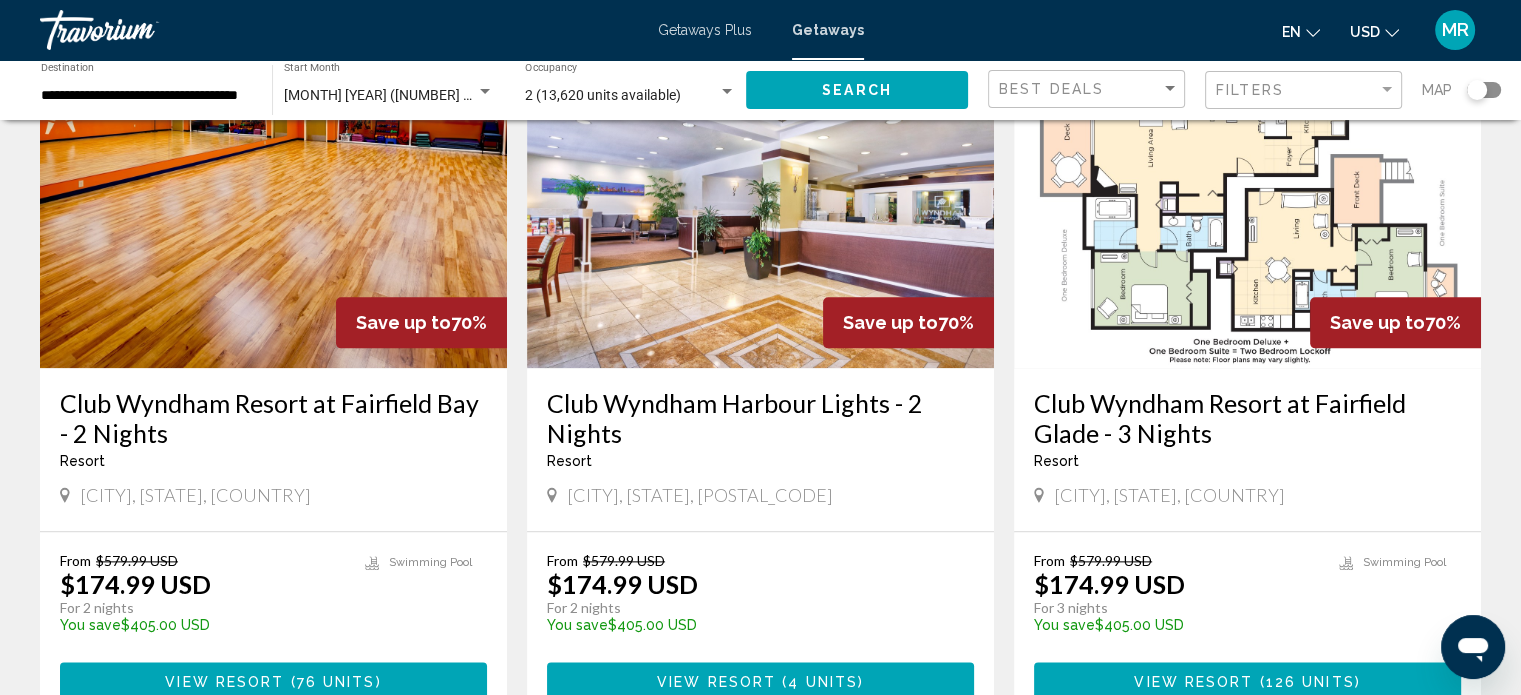 scroll, scrollTop: 2300, scrollLeft: 0, axis: vertical 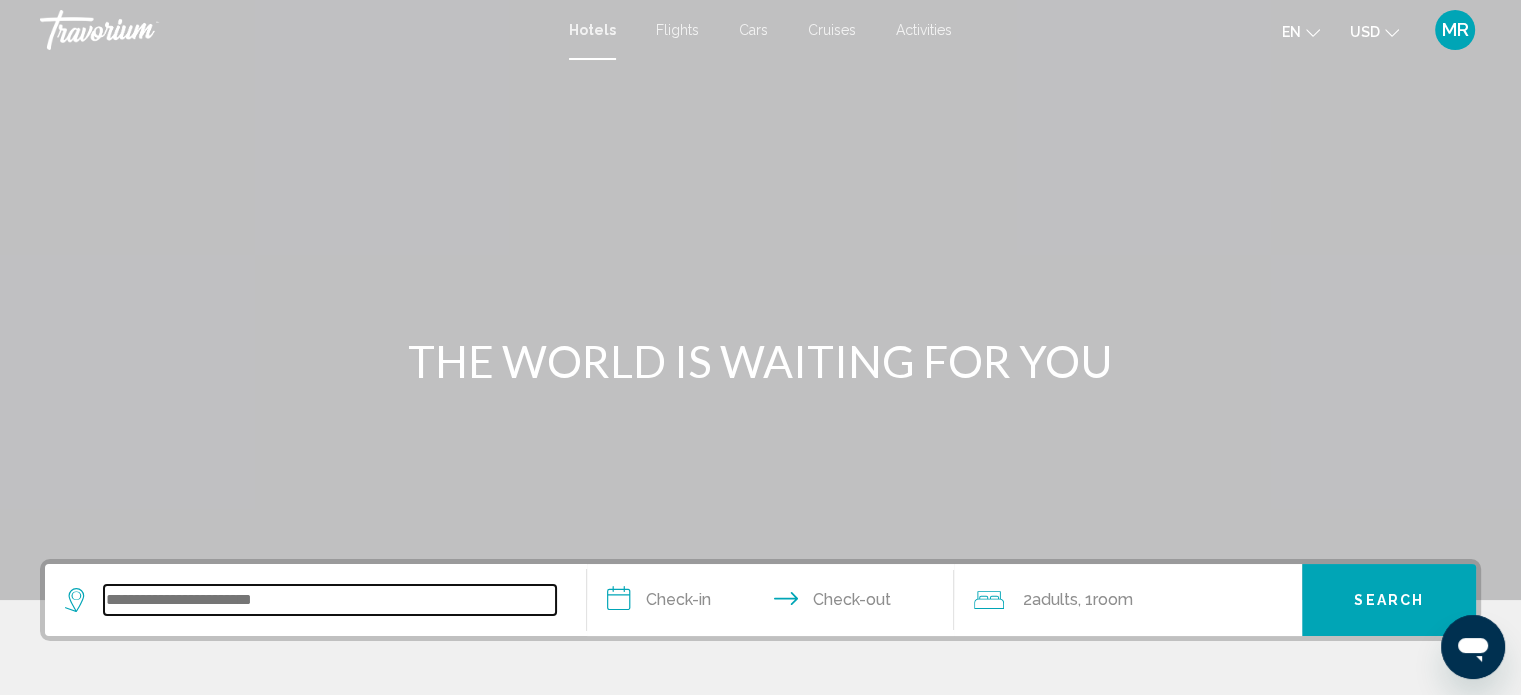 click at bounding box center [330, 600] 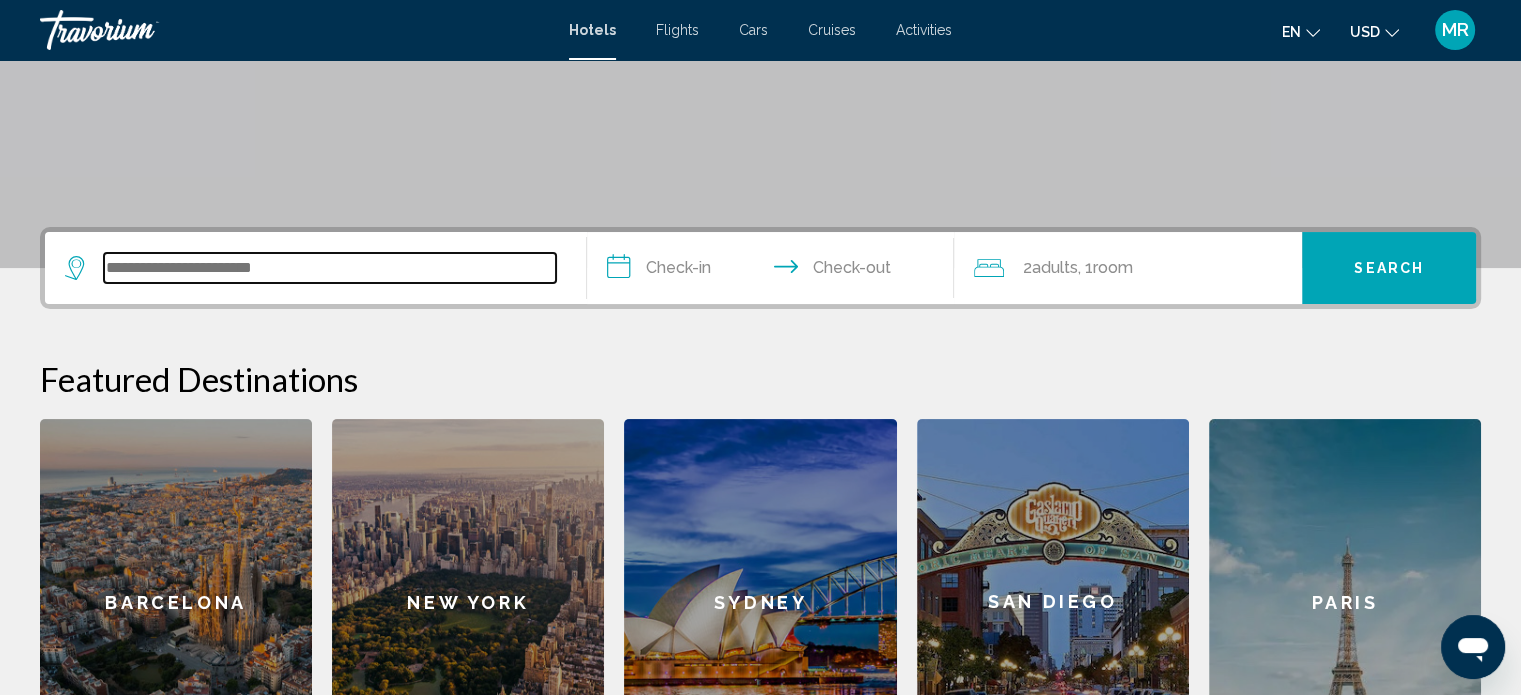 scroll, scrollTop: 493, scrollLeft: 0, axis: vertical 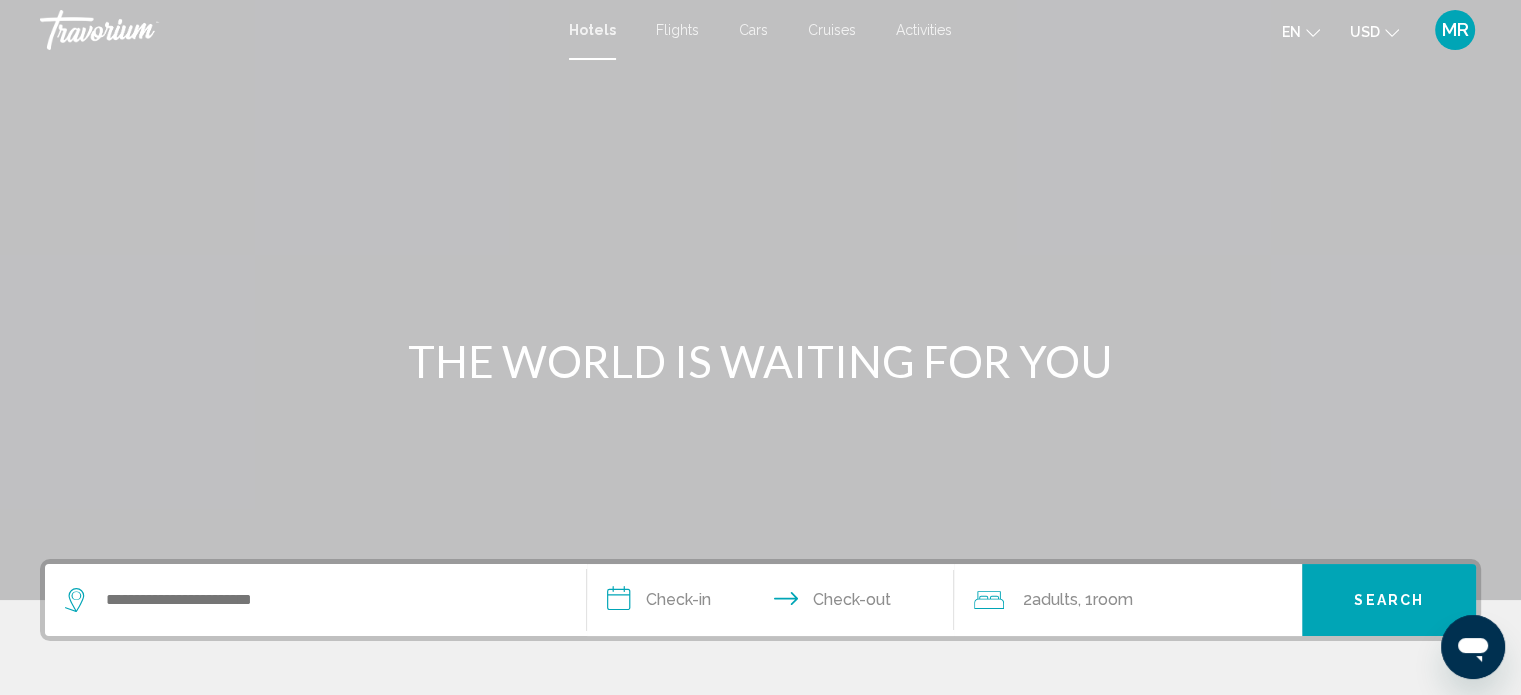 click on "Cruises" at bounding box center (832, 30) 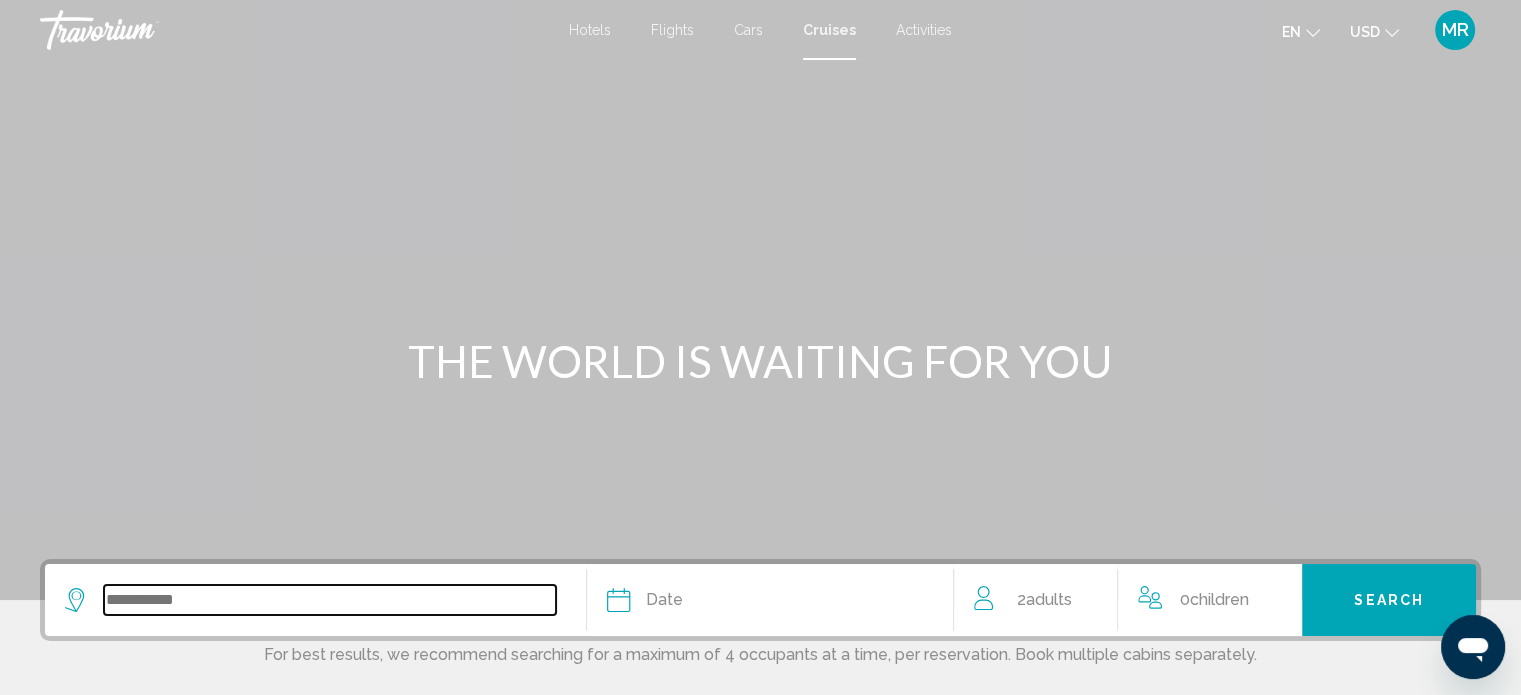 click at bounding box center [330, 600] 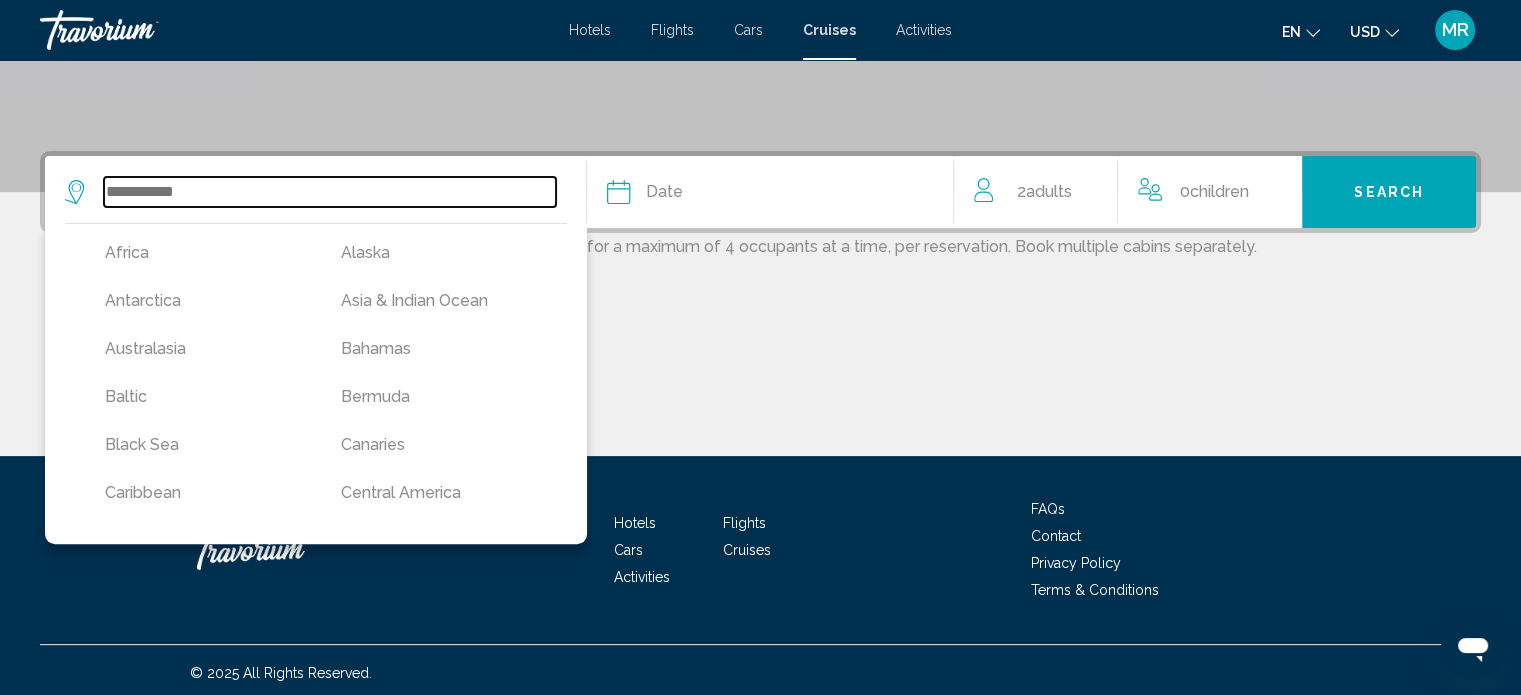 scroll, scrollTop: 413, scrollLeft: 0, axis: vertical 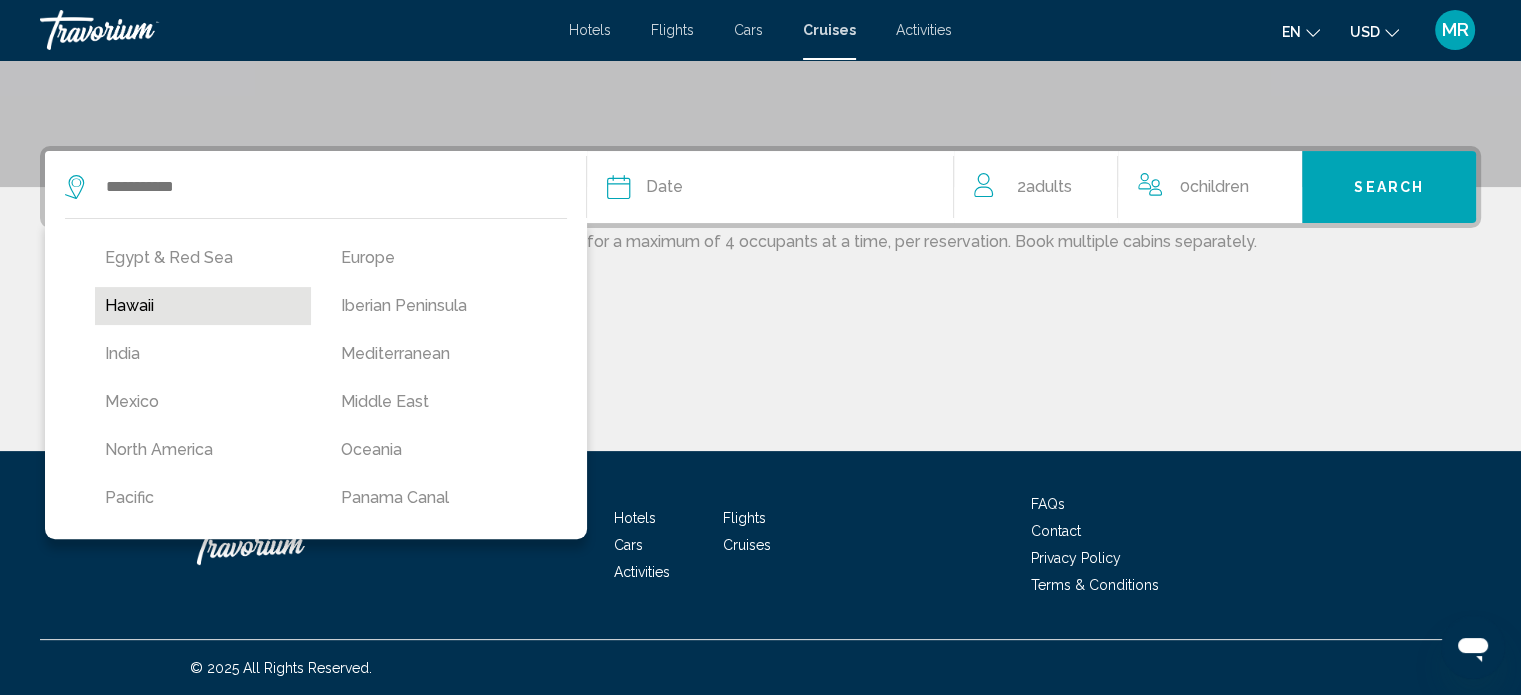 click on "Hawaii" at bounding box center (203, 306) 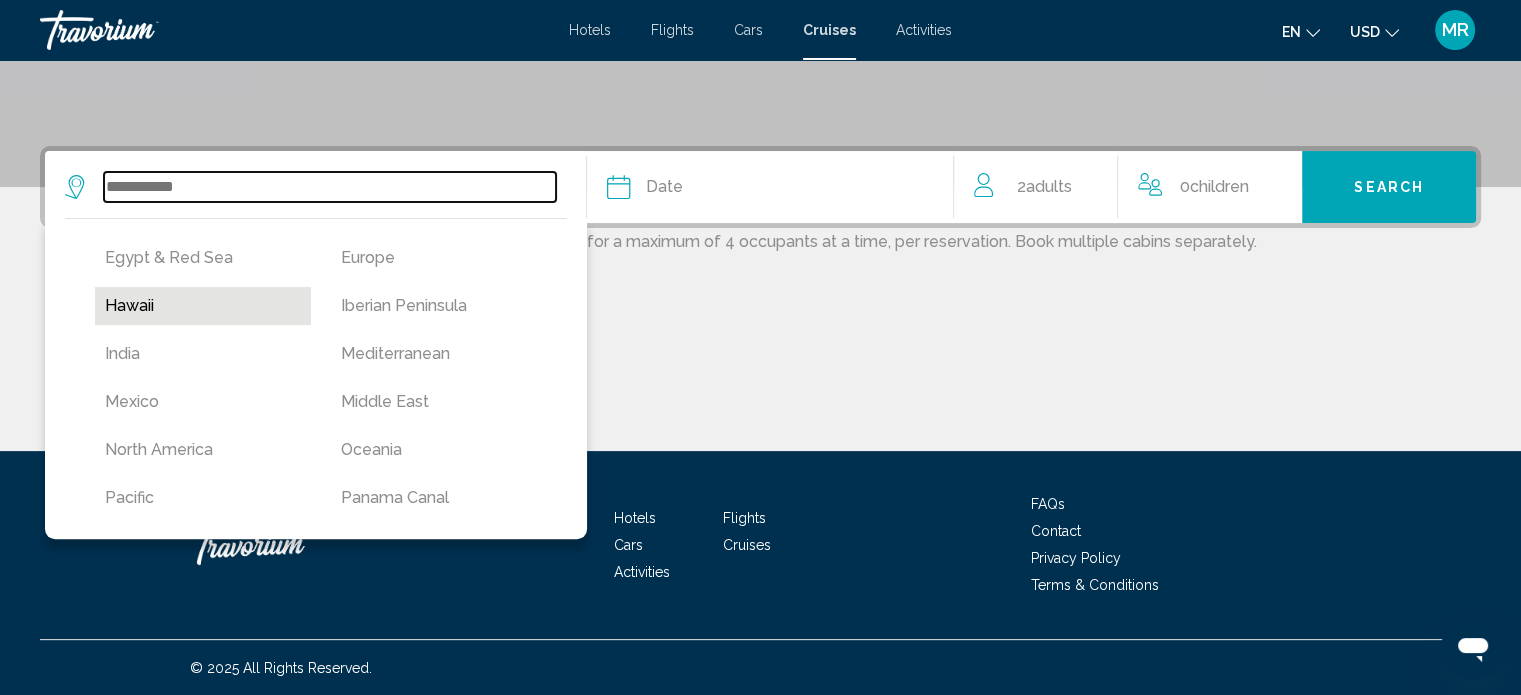 type on "******" 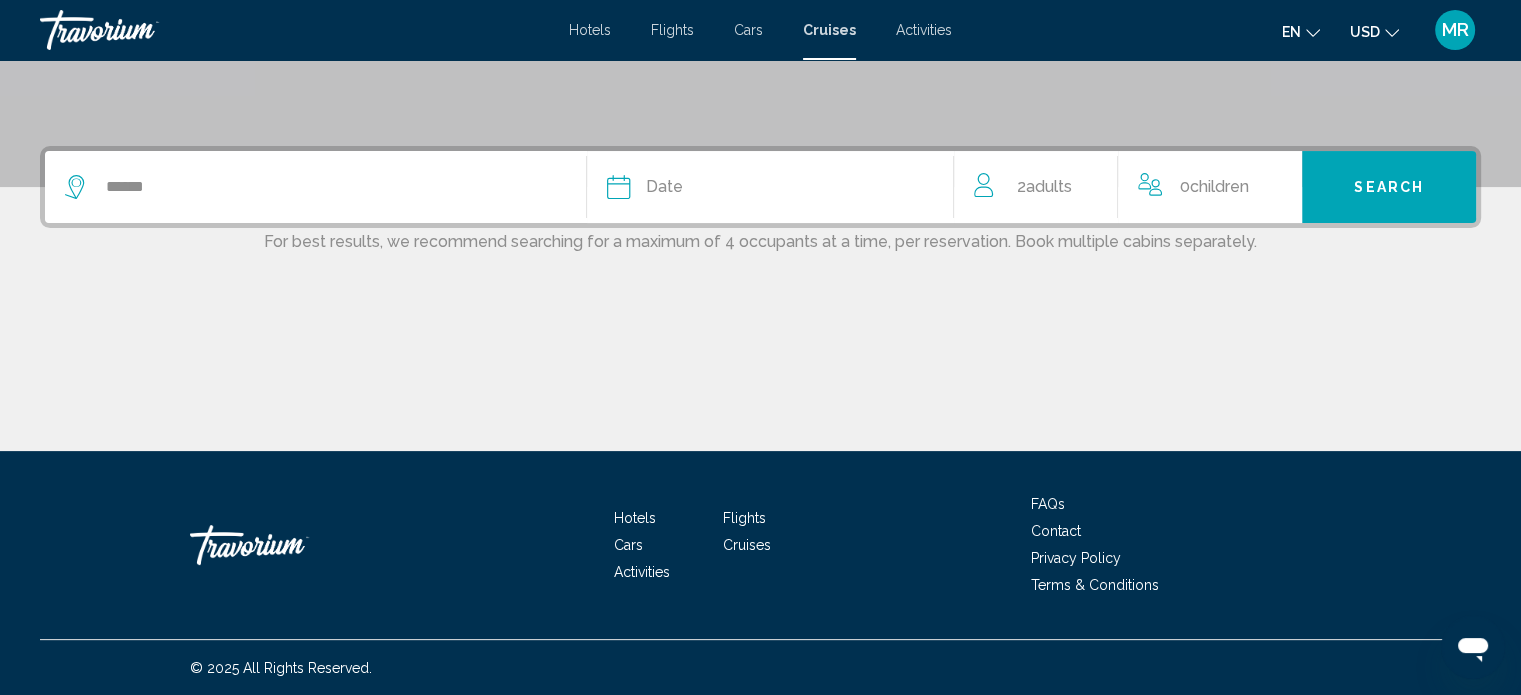 click on "Date" 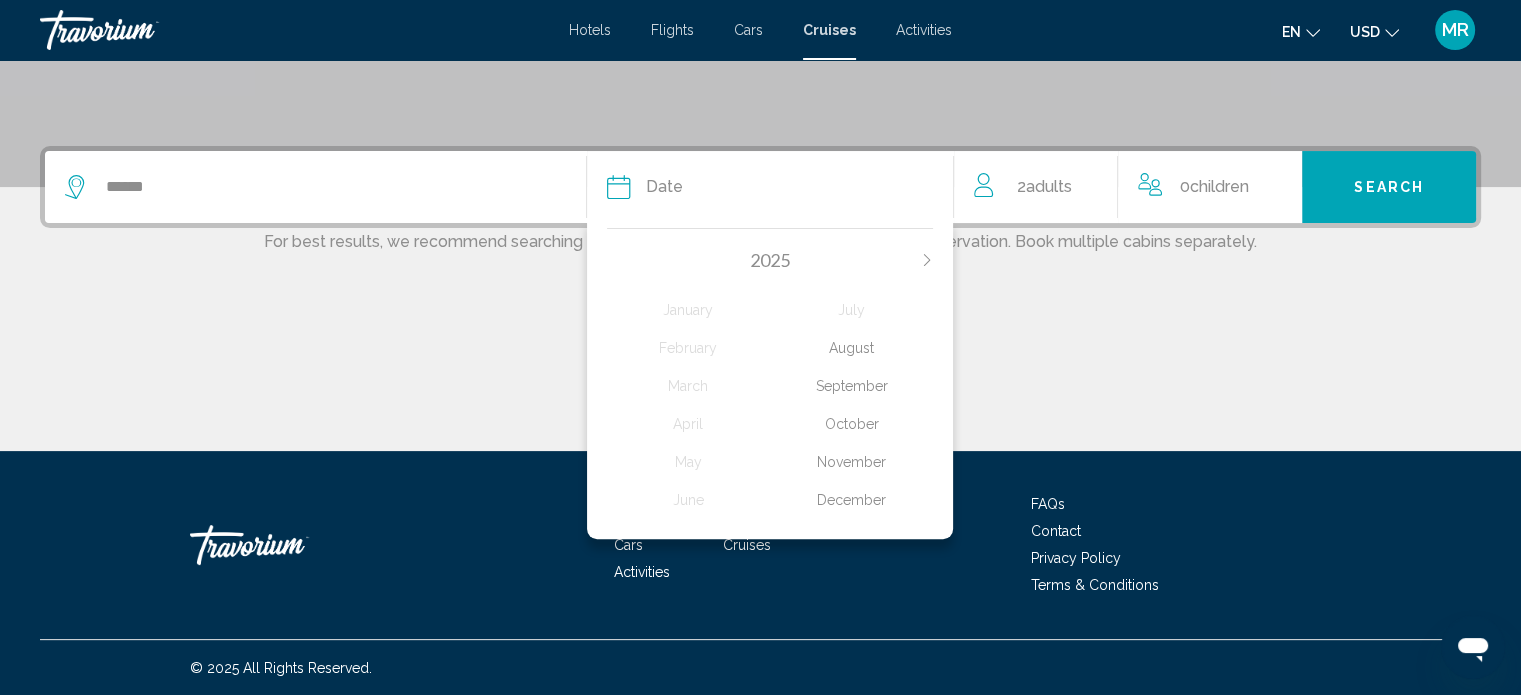 click on "August" 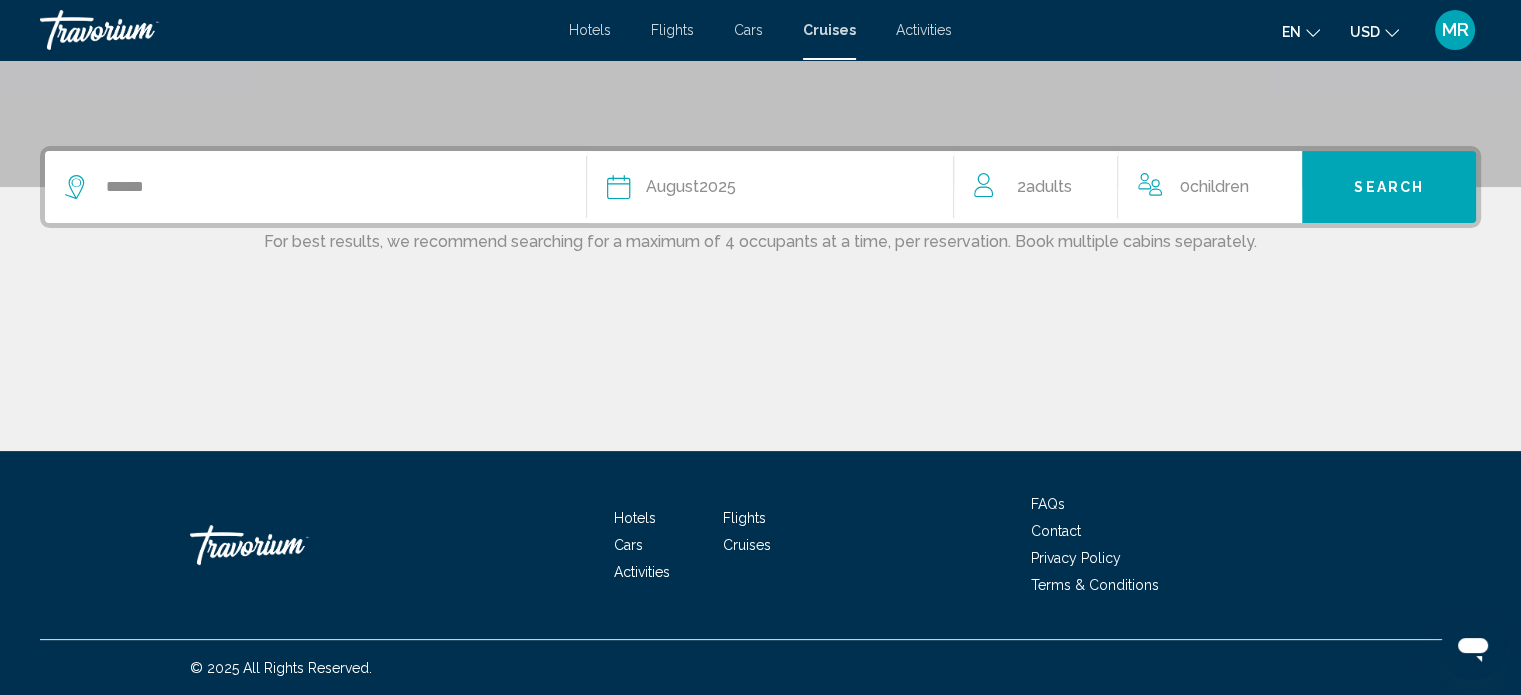 click on "Search" at bounding box center [1389, 187] 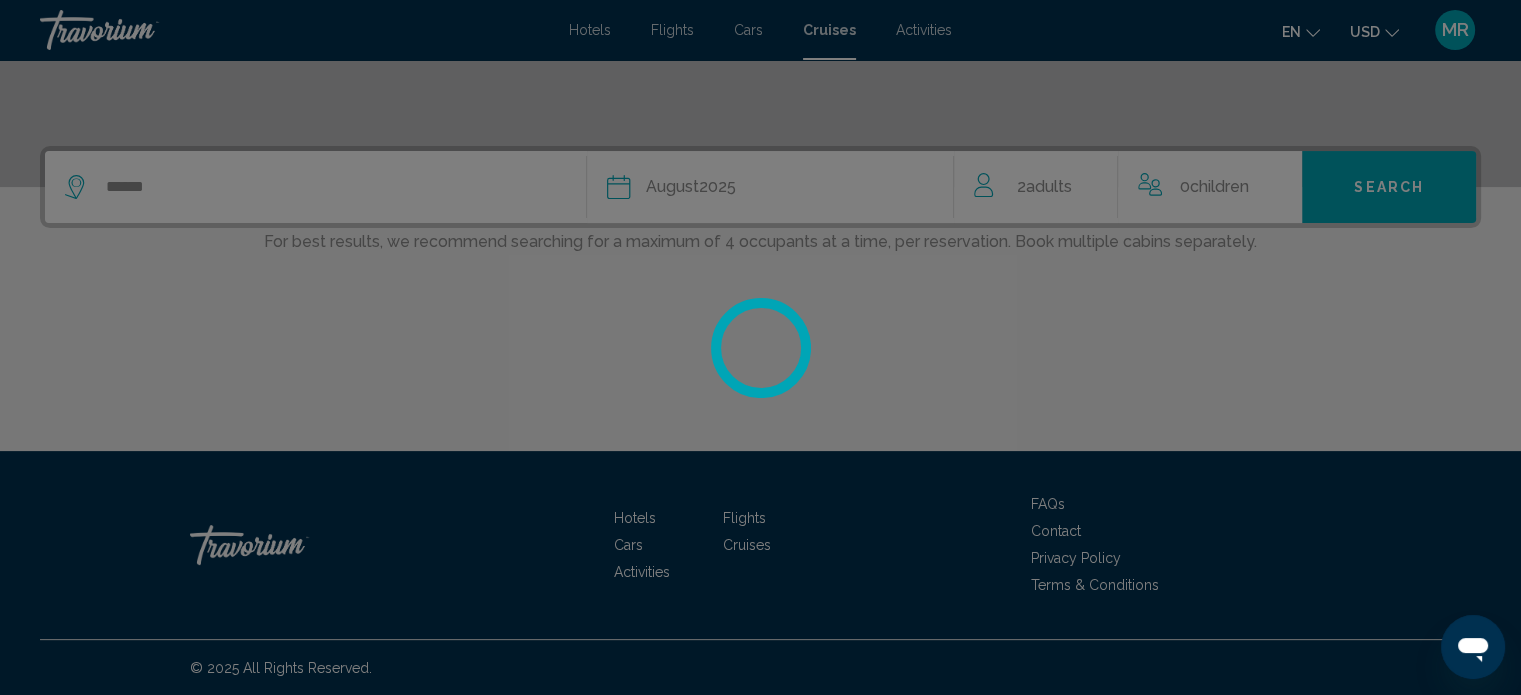 scroll, scrollTop: 0, scrollLeft: 0, axis: both 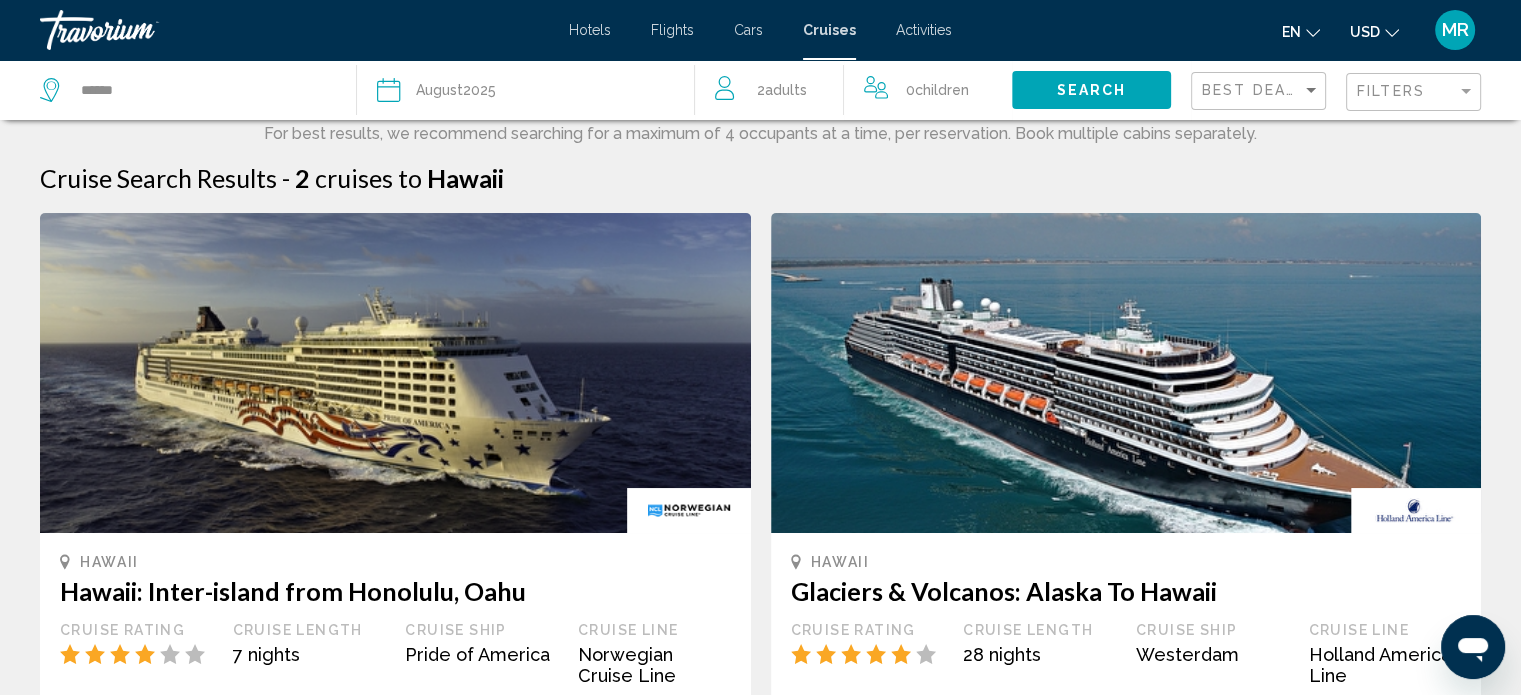 click on "Cruises" at bounding box center (829, 30) 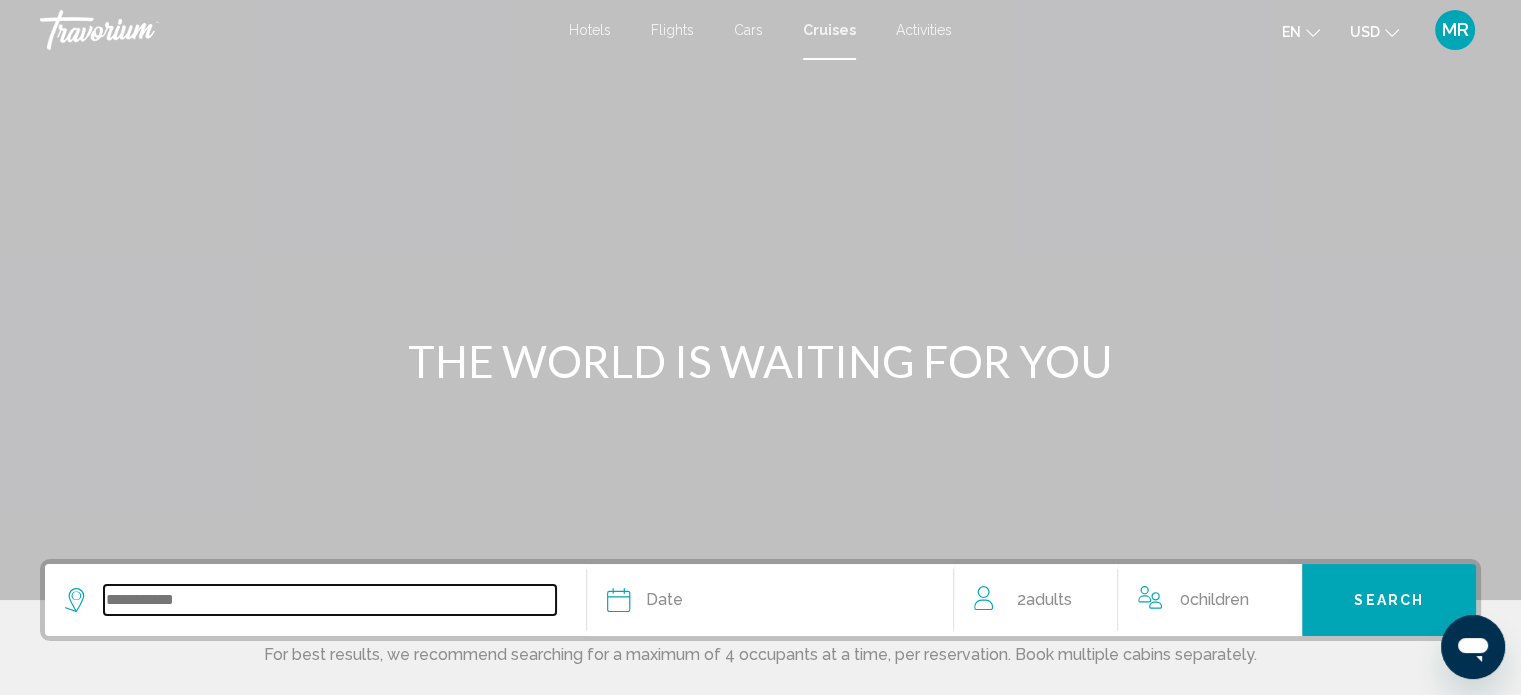 click at bounding box center (330, 600) 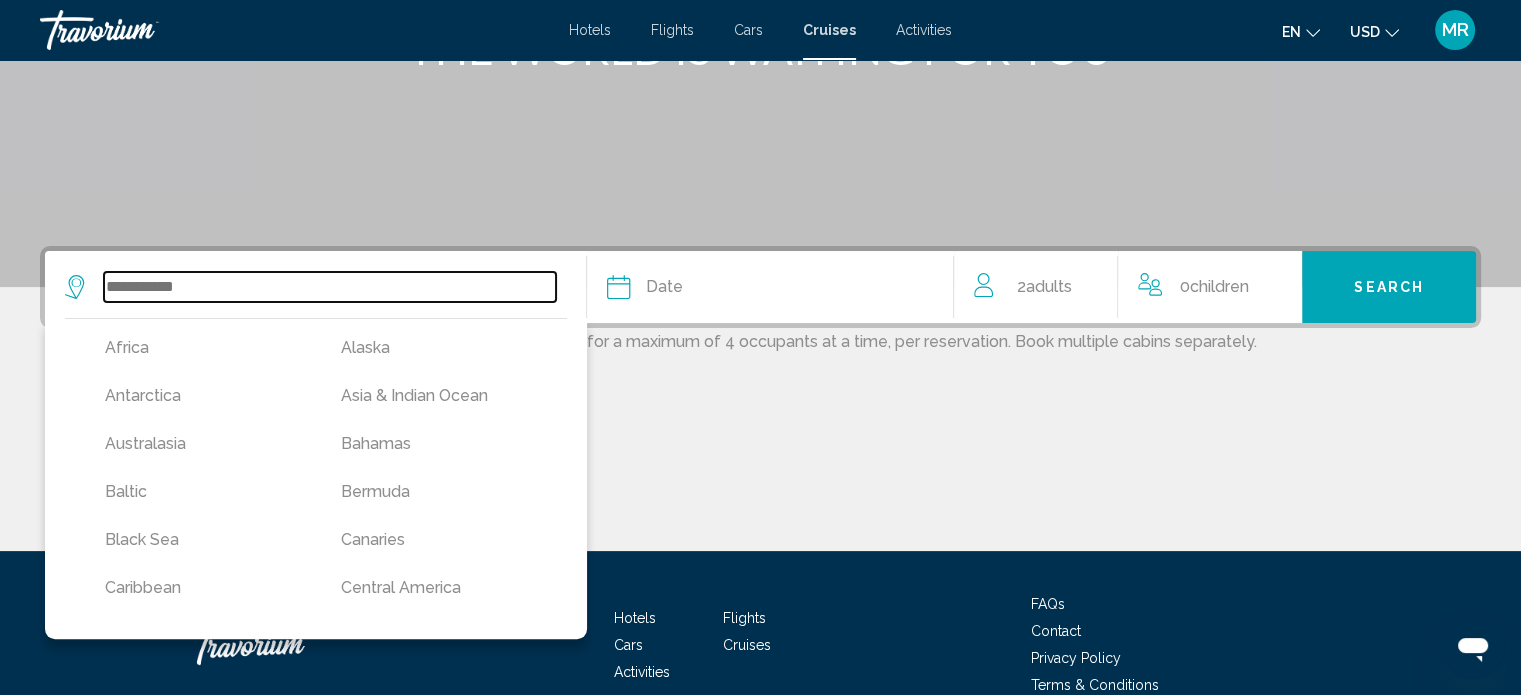 scroll, scrollTop: 413, scrollLeft: 0, axis: vertical 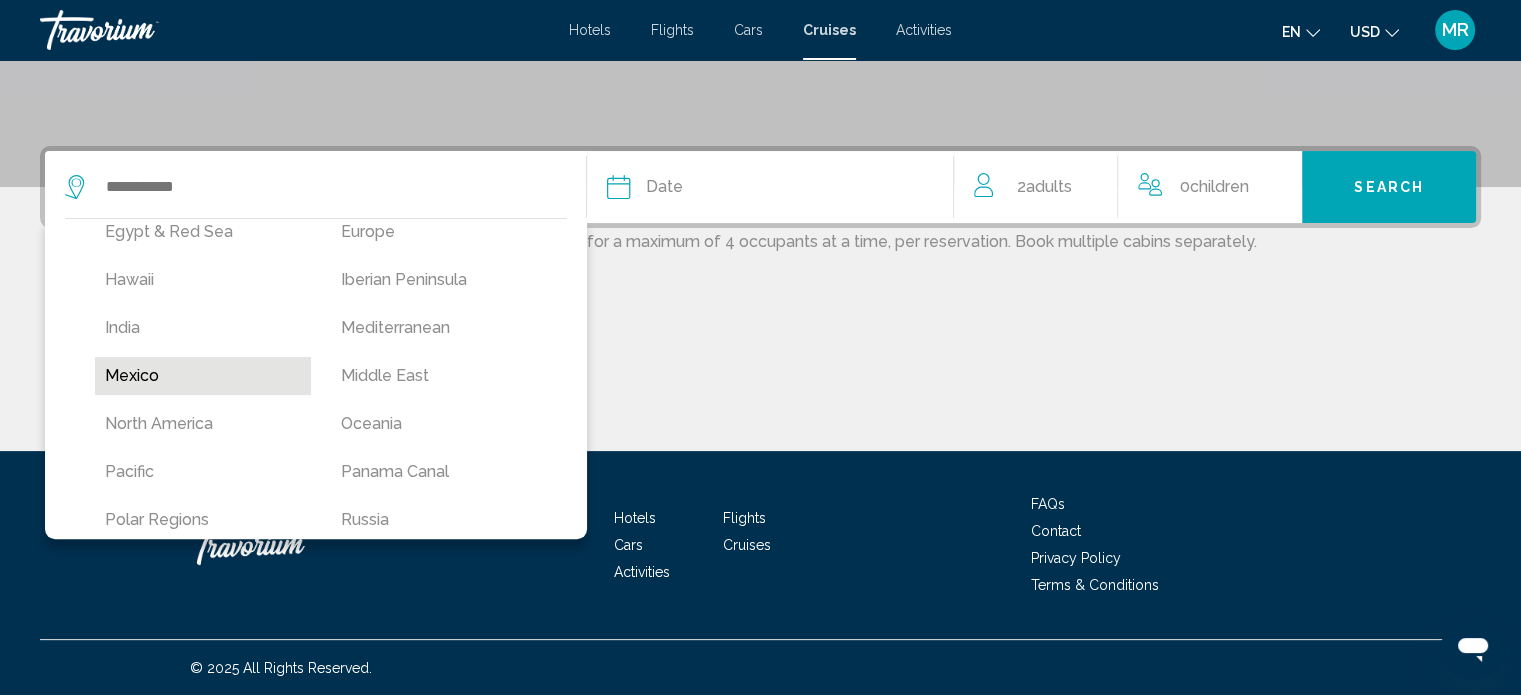 click on "Mexico" at bounding box center [203, 376] 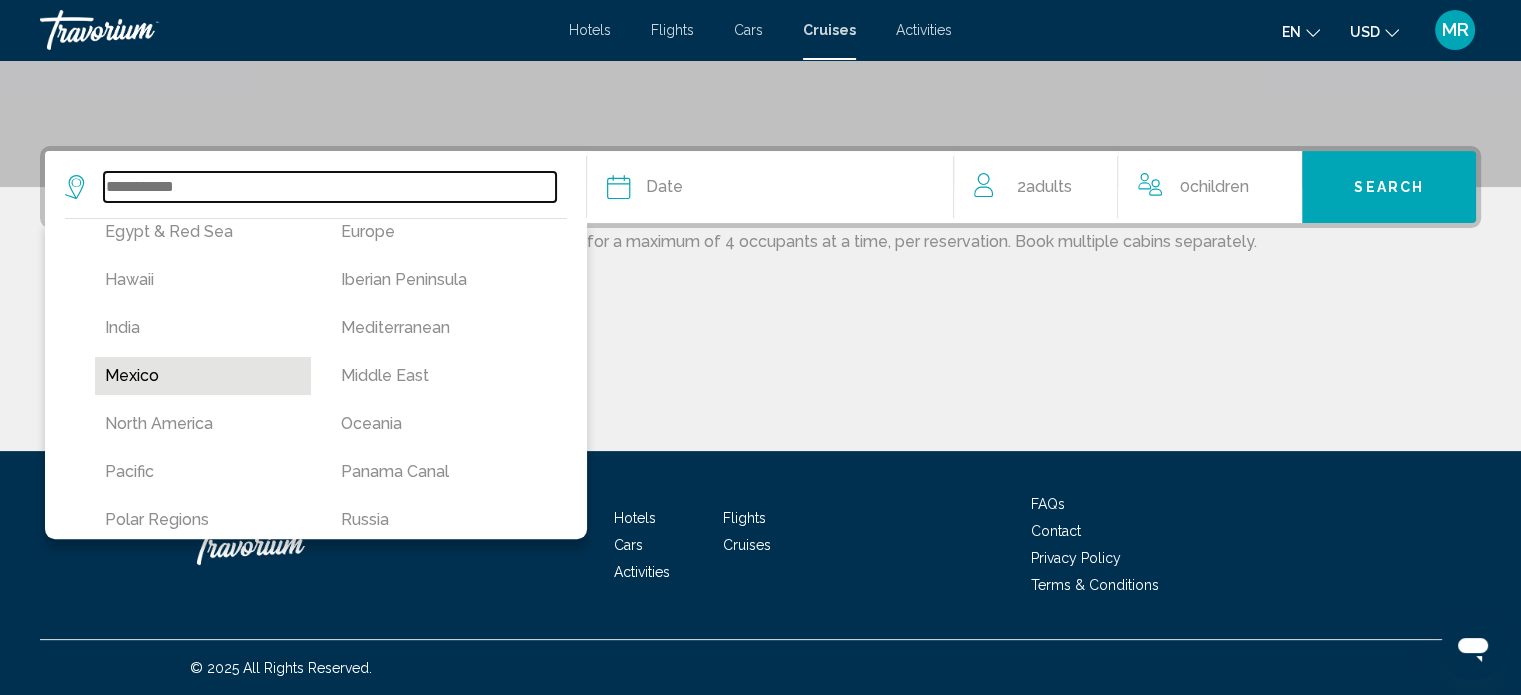 type on "******" 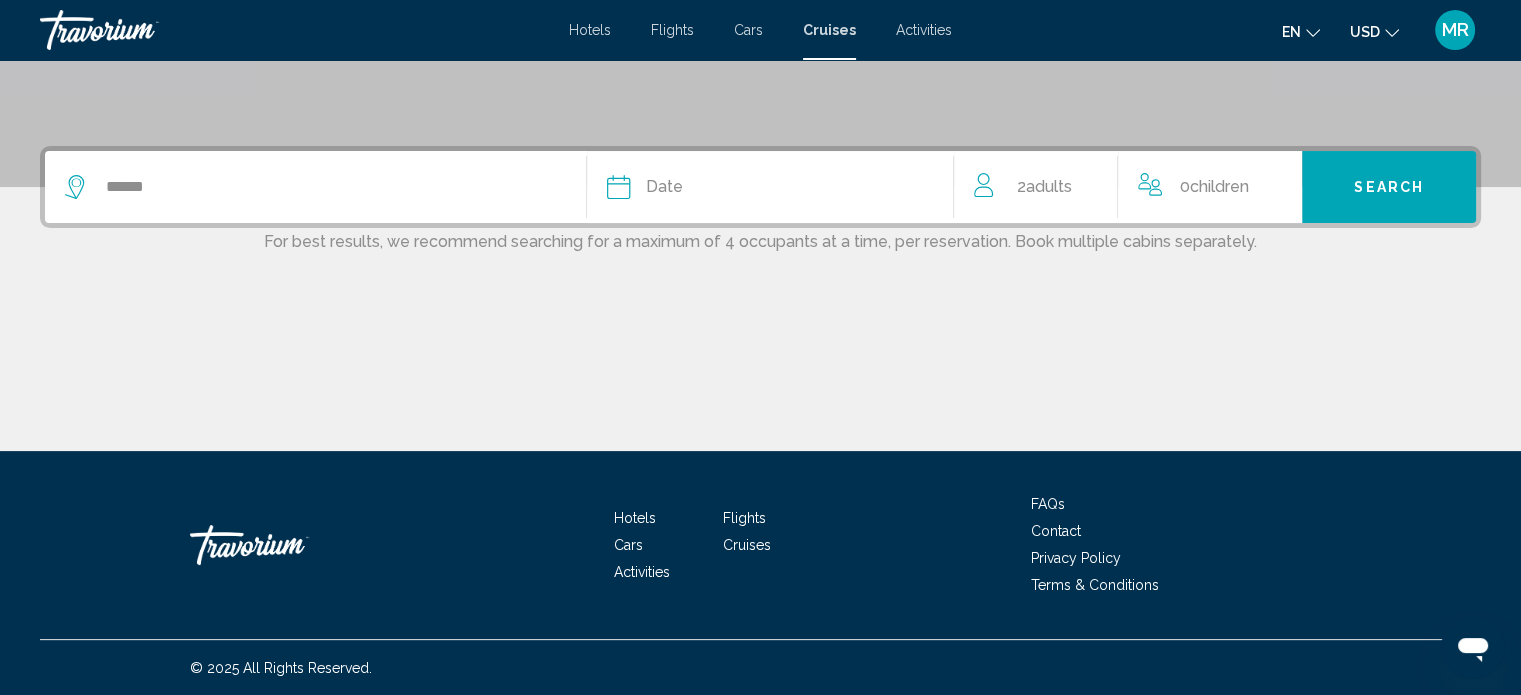 click on "Date" 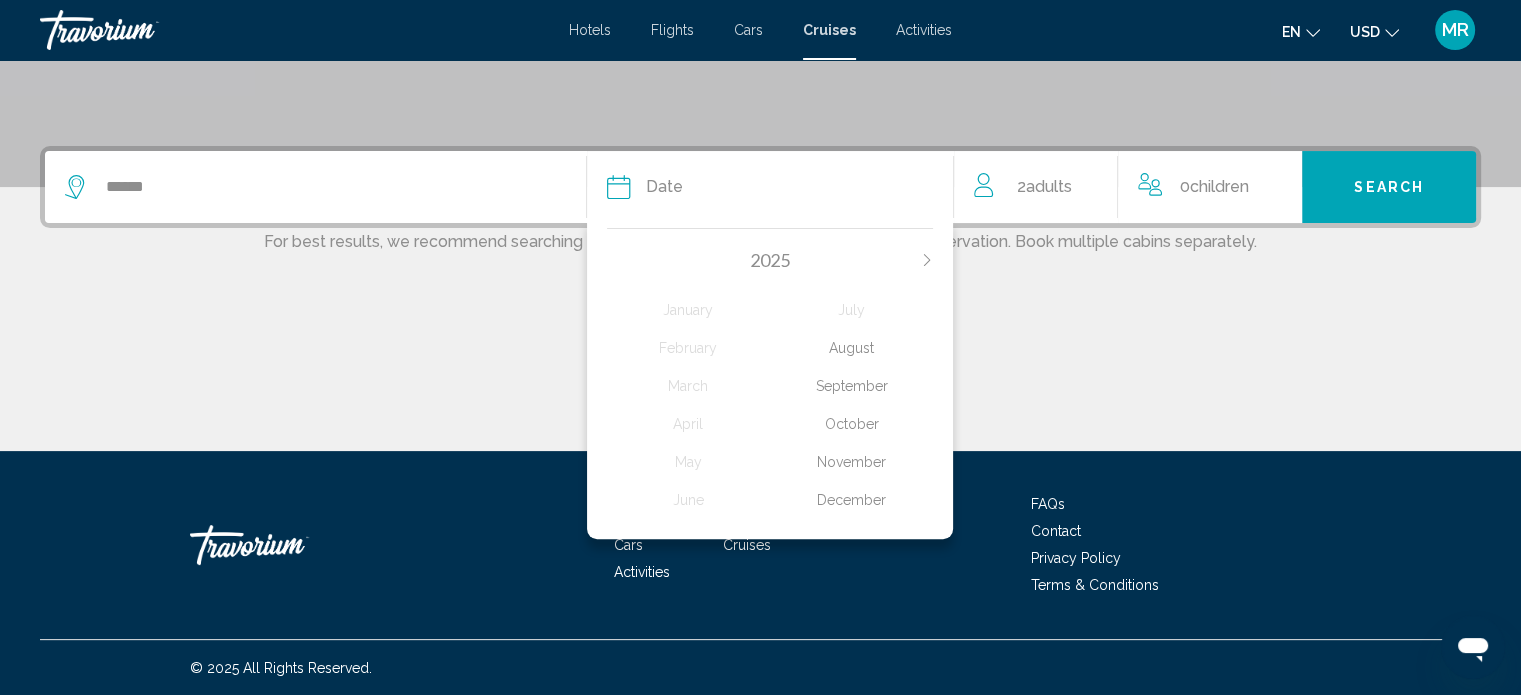 click on "August" 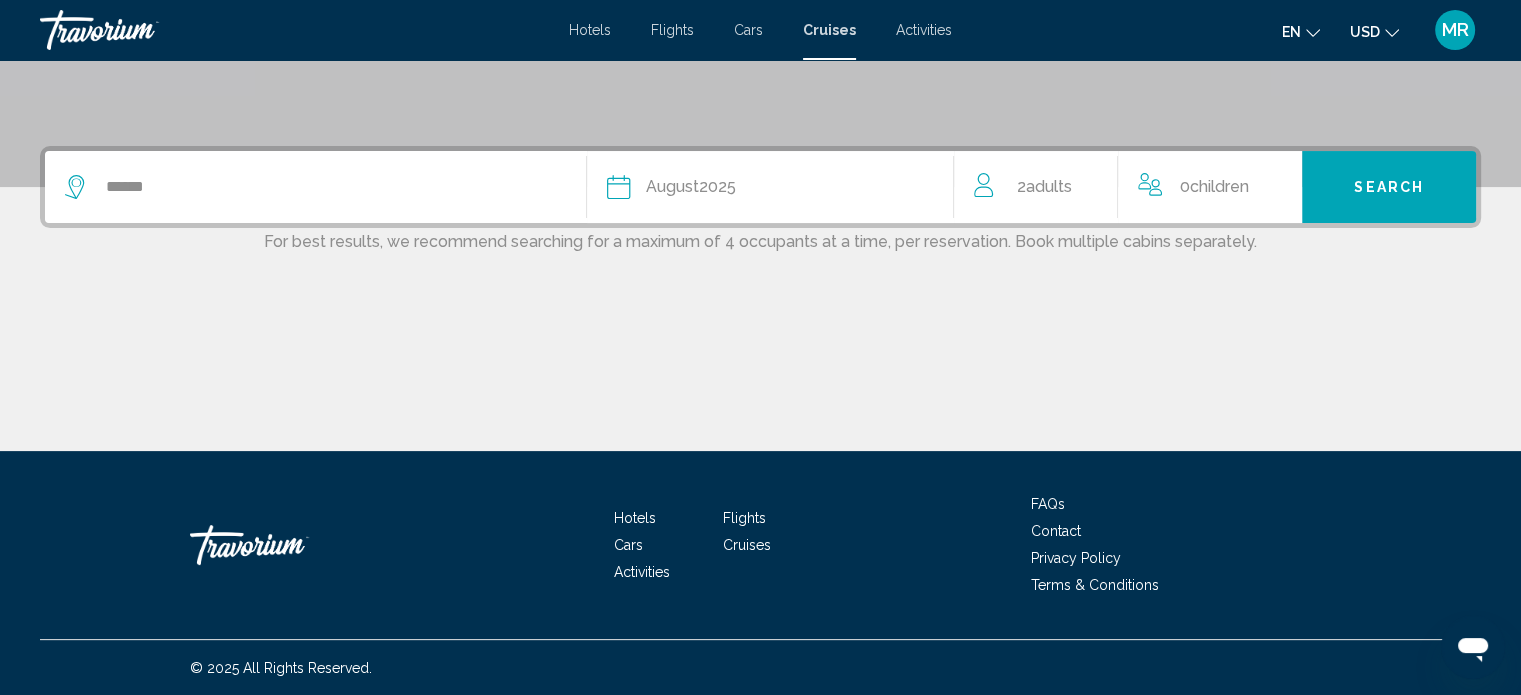 click on "Search" at bounding box center [1389, 187] 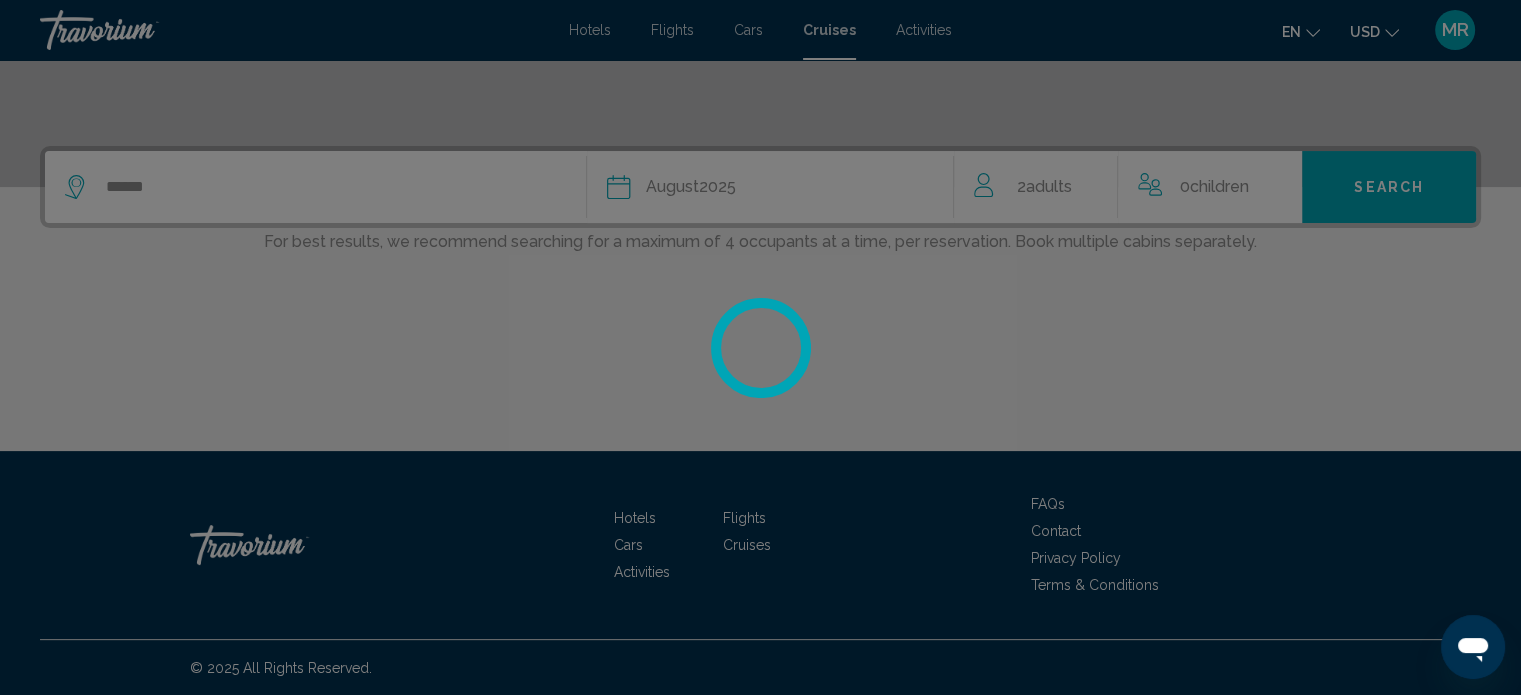 scroll, scrollTop: 0, scrollLeft: 0, axis: both 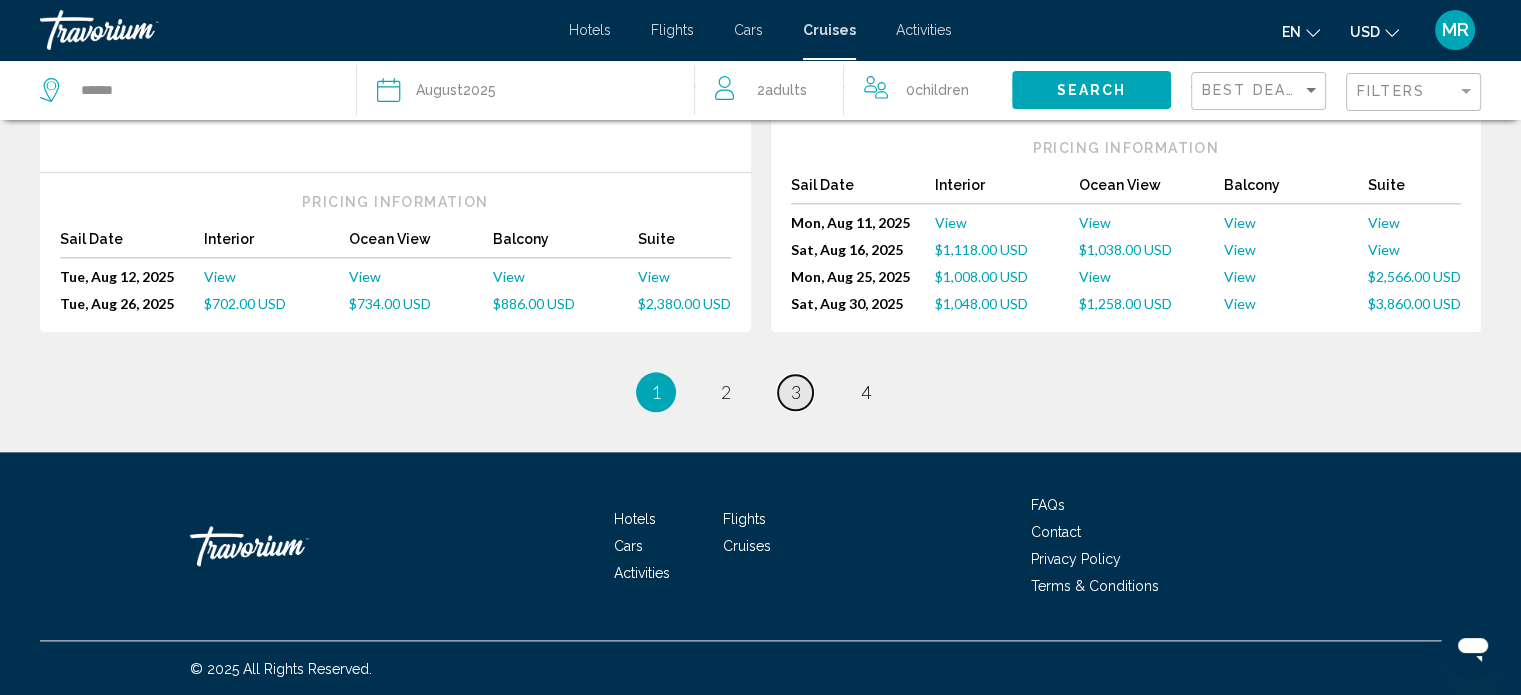 click on "3" at bounding box center (796, 392) 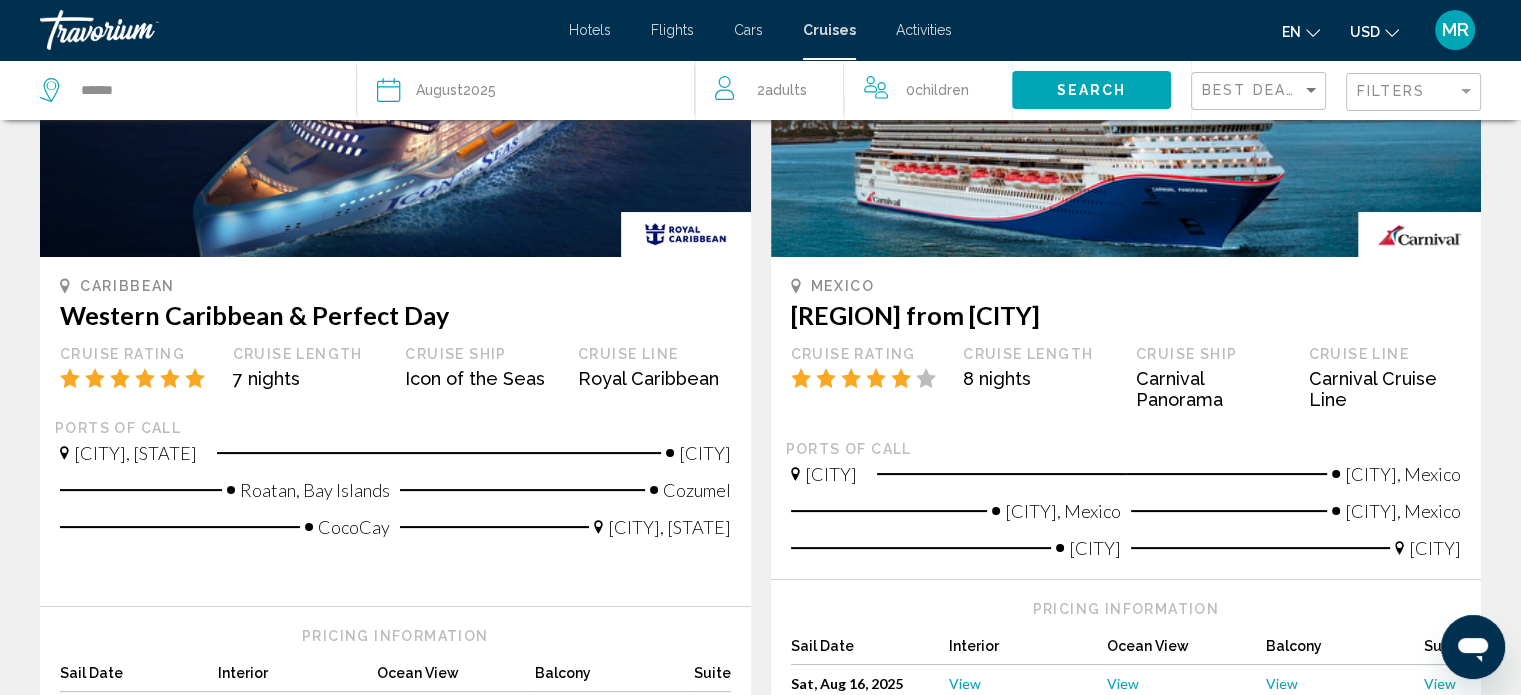scroll, scrollTop: 0, scrollLeft: 0, axis: both 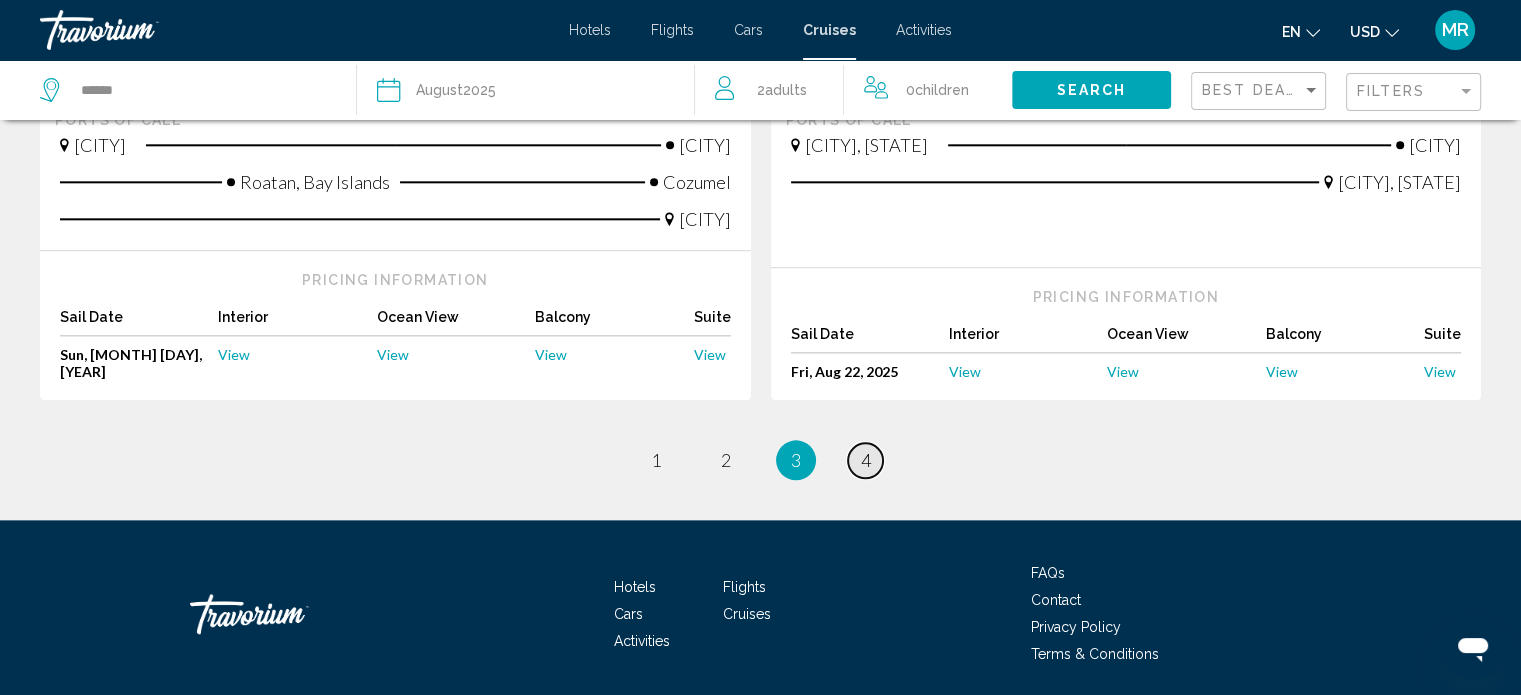 click on "page  4" at bounding box center (865, 460) 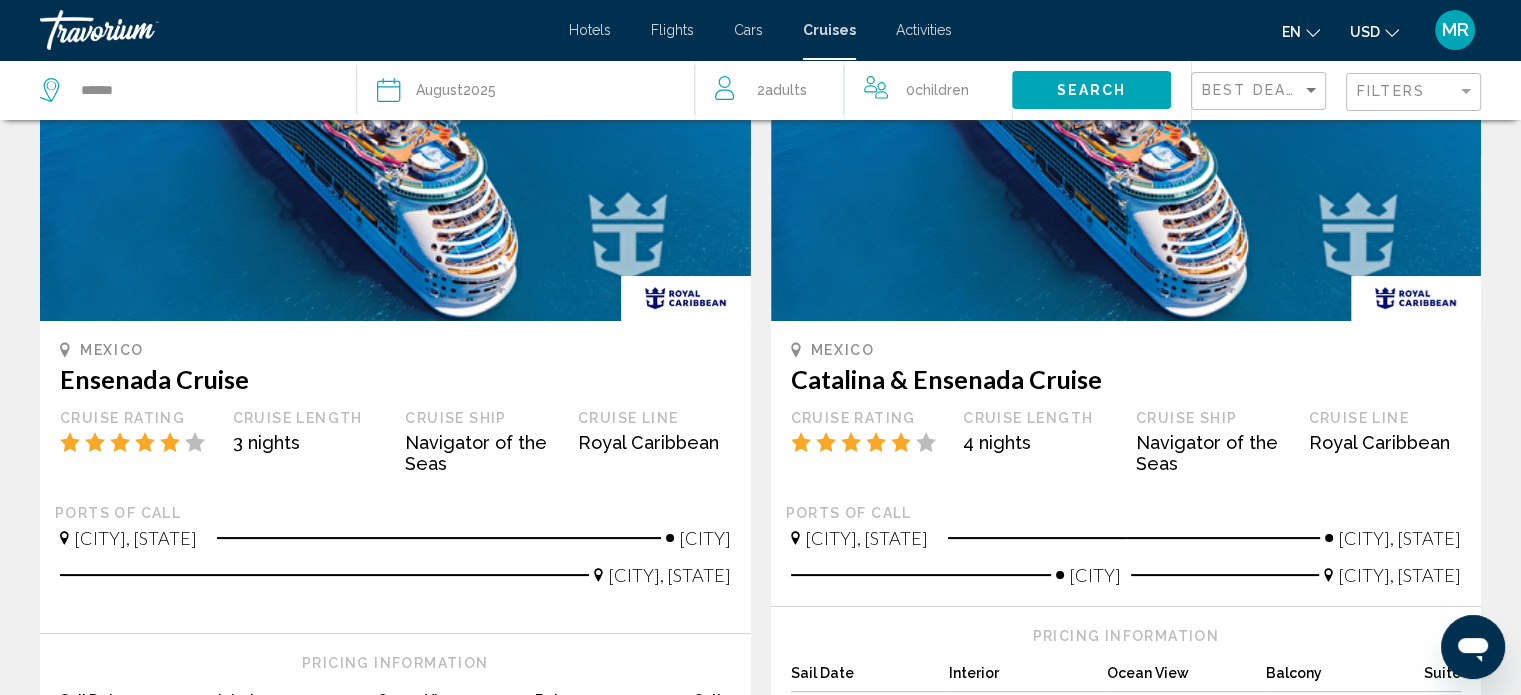scroll, scrollTop: 0, scrollLeft: 0, axis: both 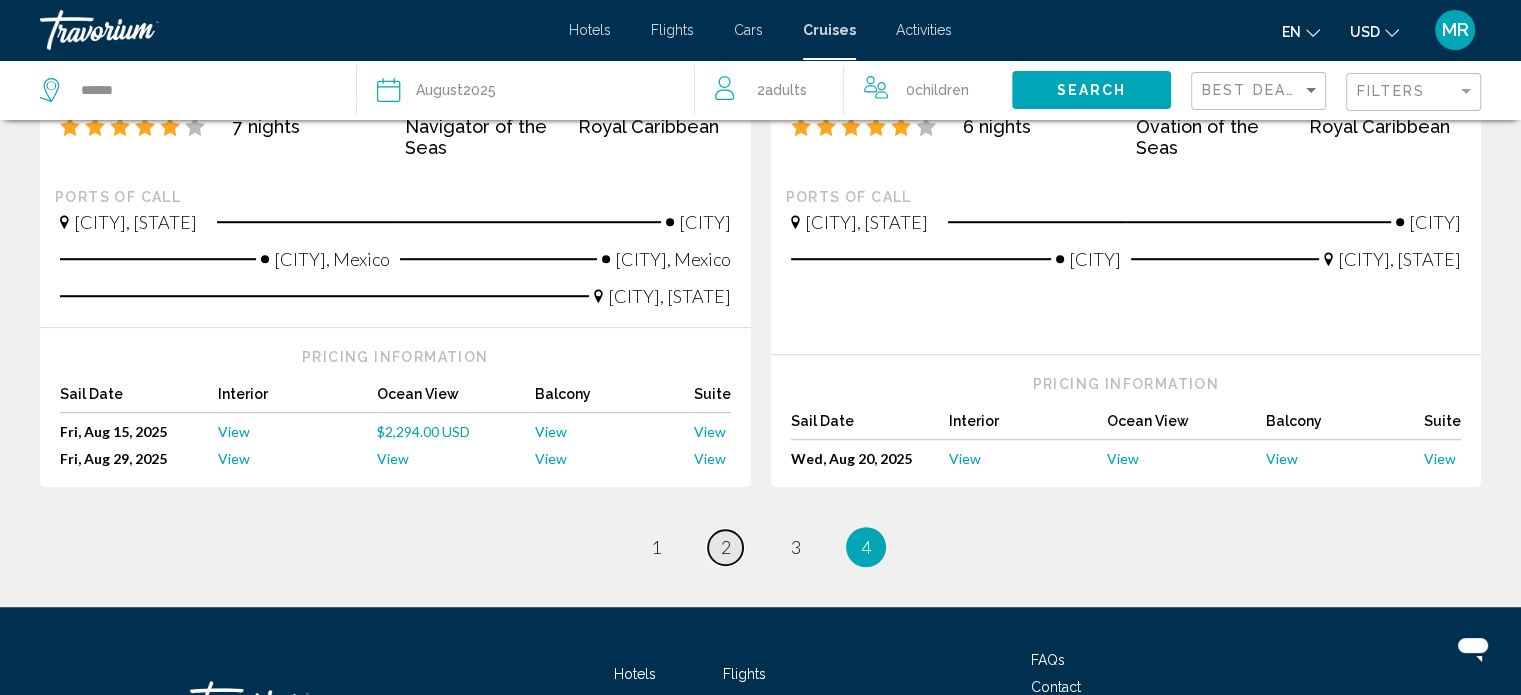 click on "page  2" at bounding box center (725, 547) 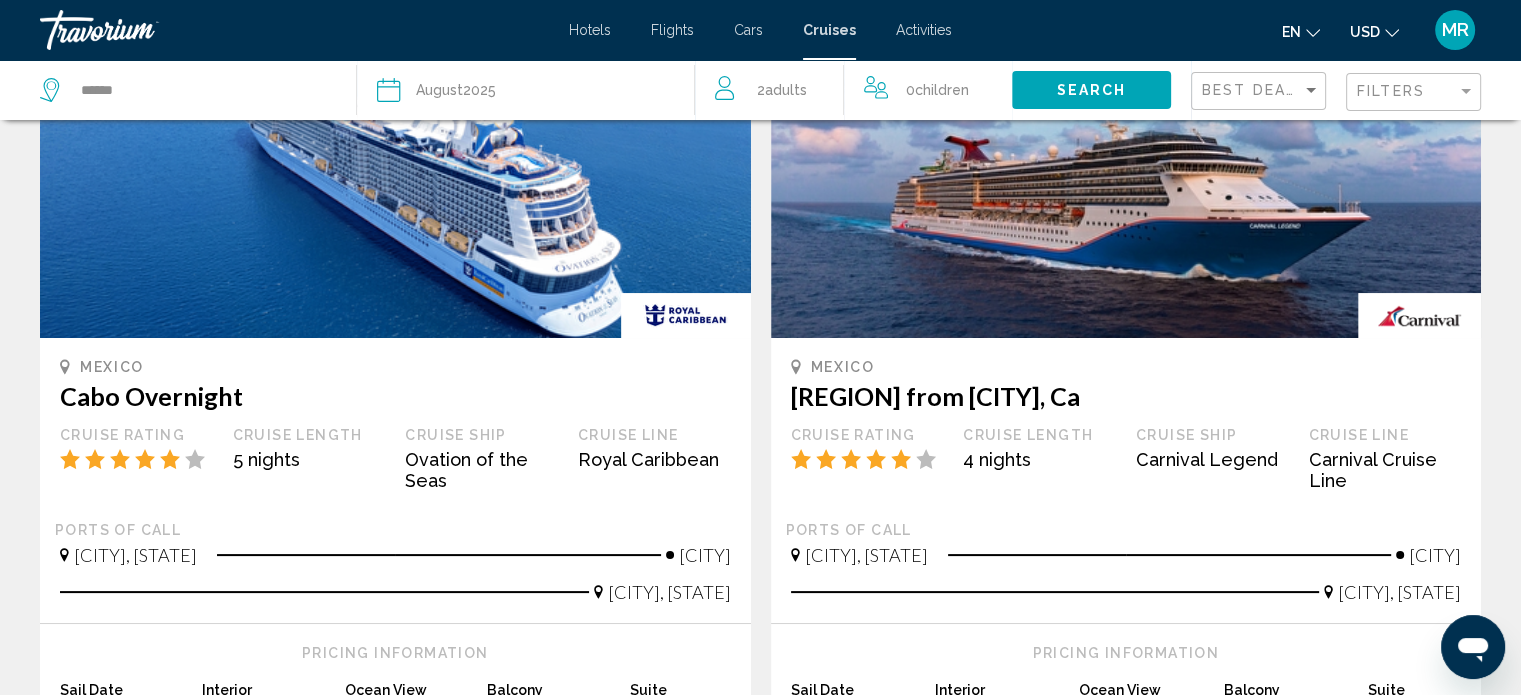 scroll, scrollTop: 0, scrollLeft: 0, axis: both 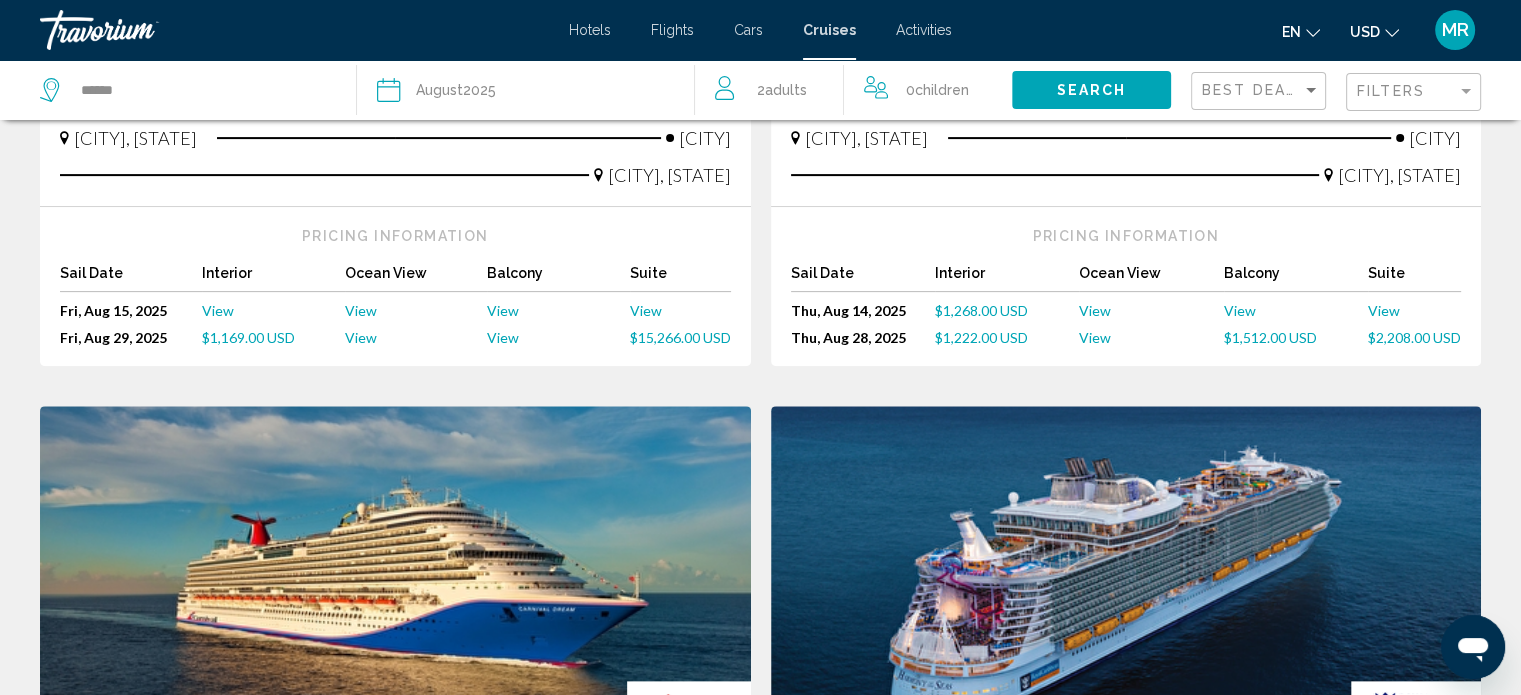 click on "$1,222.00 USD" at bounding box center [981, 337] 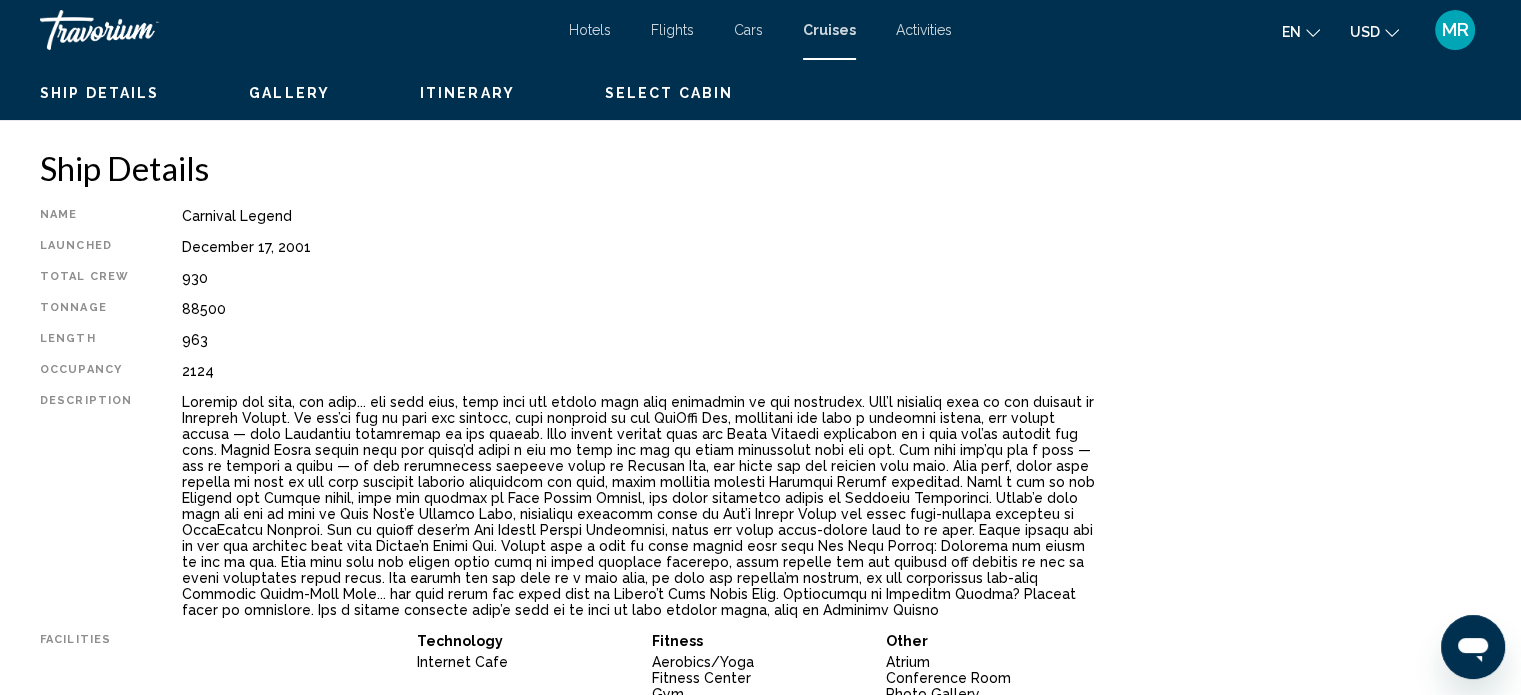 scroll, scrollTop: 12, scrollLeft: 0, axis: vertical 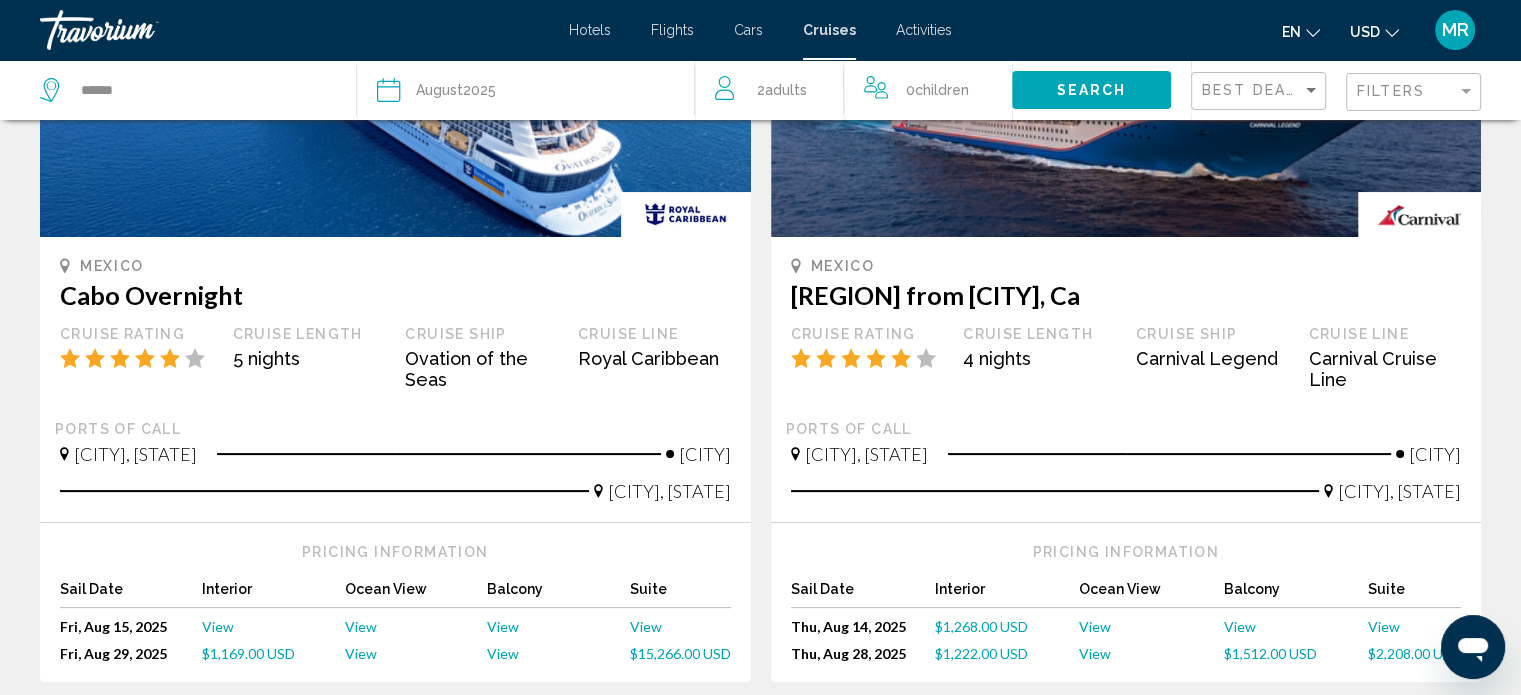 click on "Adults" 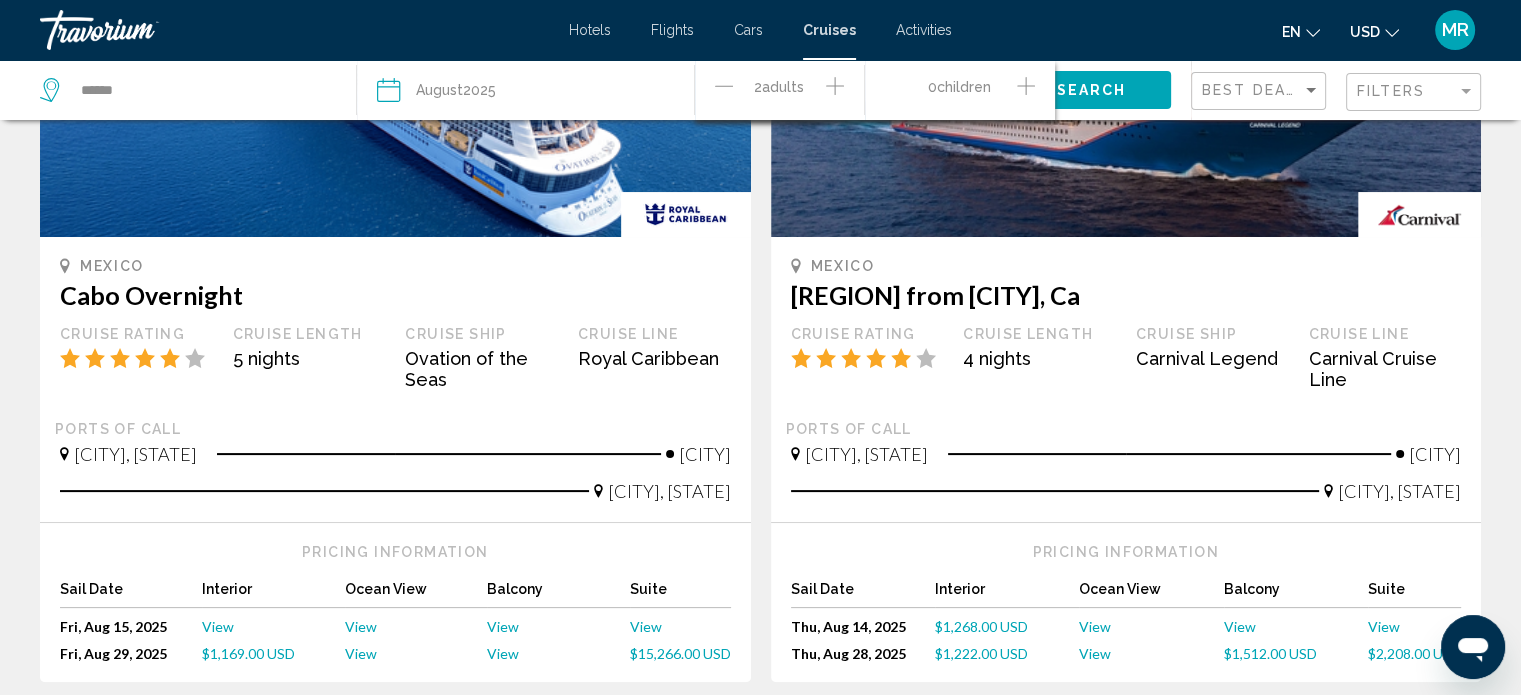 click 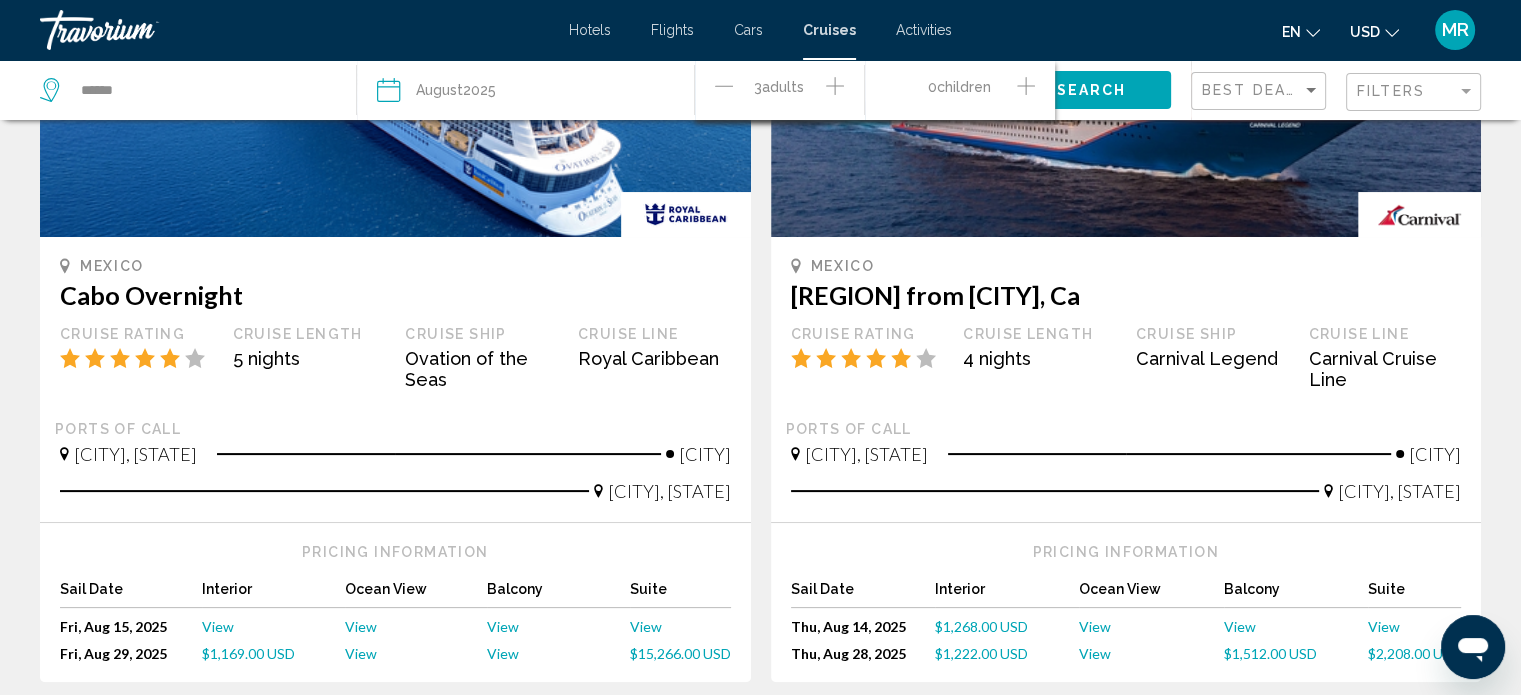 click 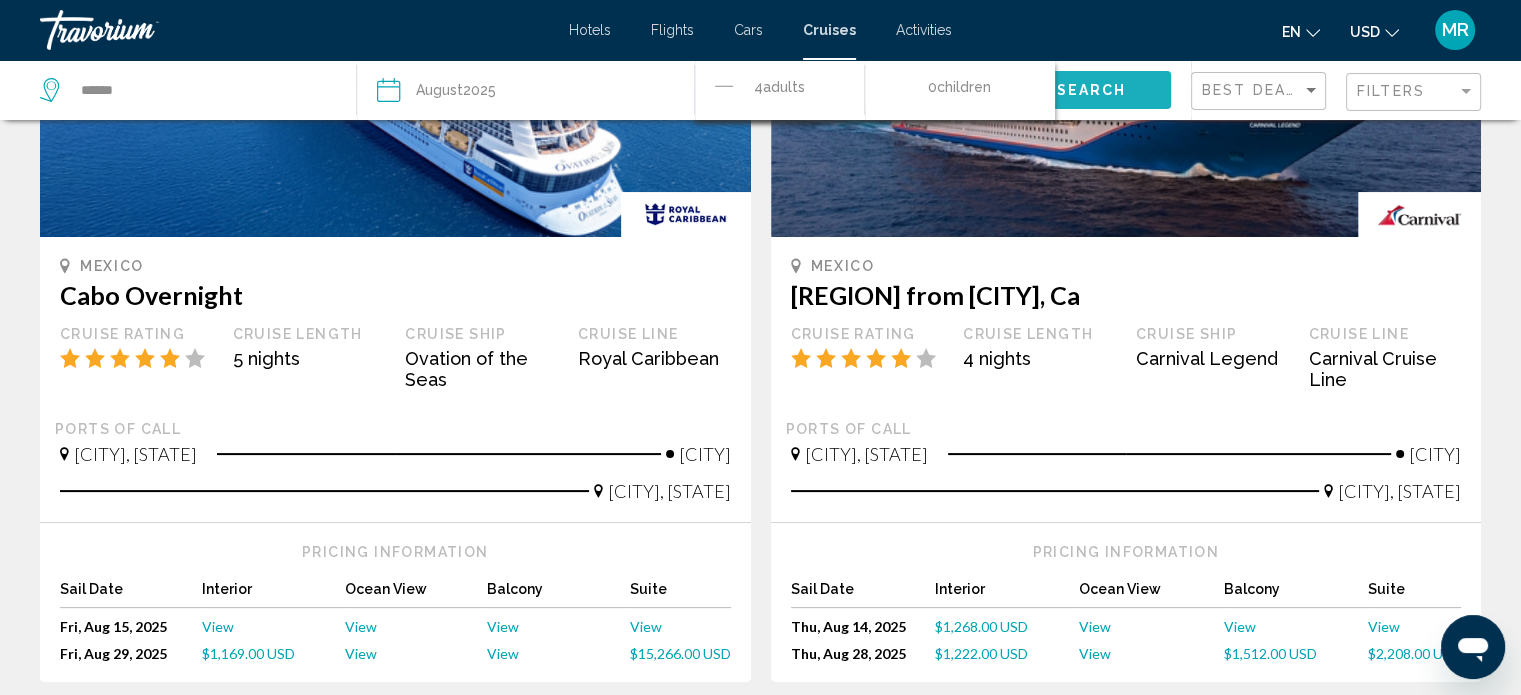 click on "Search" 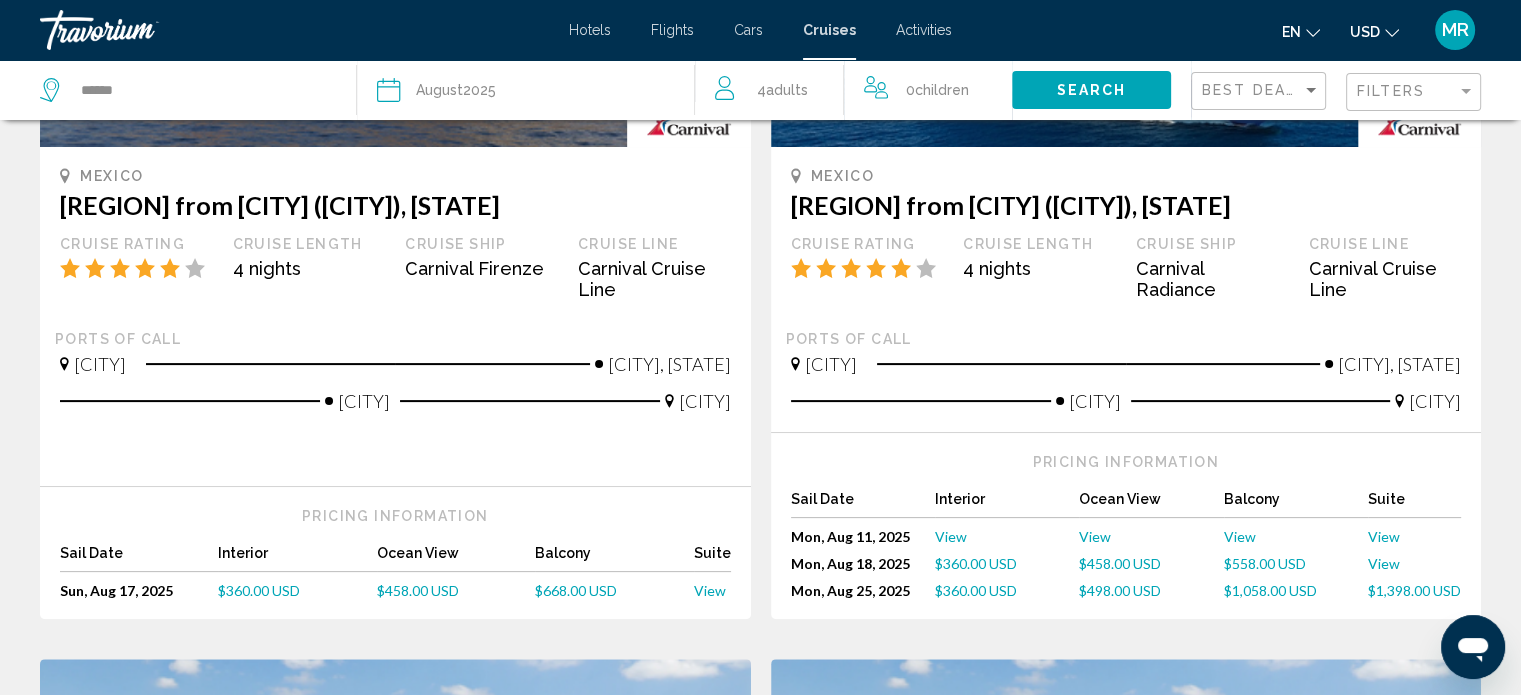scroll, scrollTop: 423, scrollLeft: 0, axis: vertical 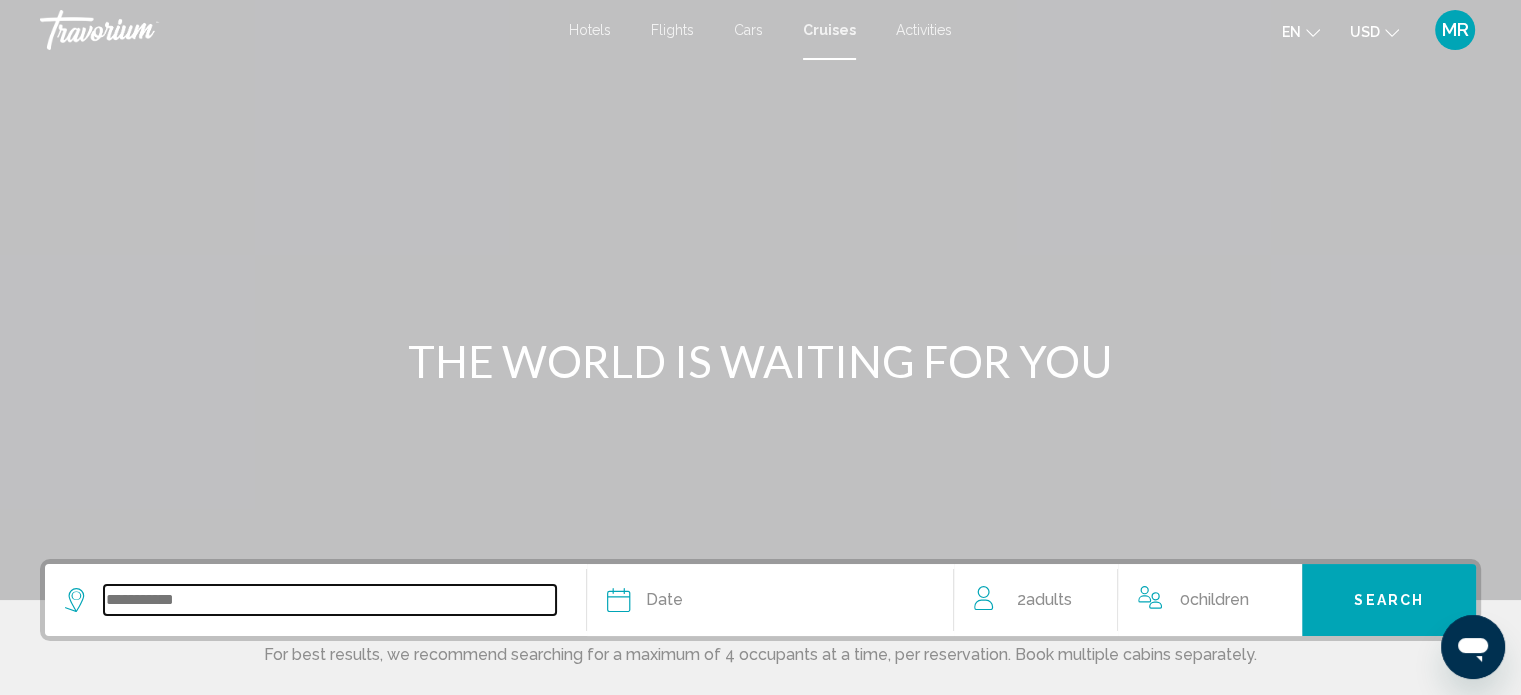 click at bounding box center (330, 600) 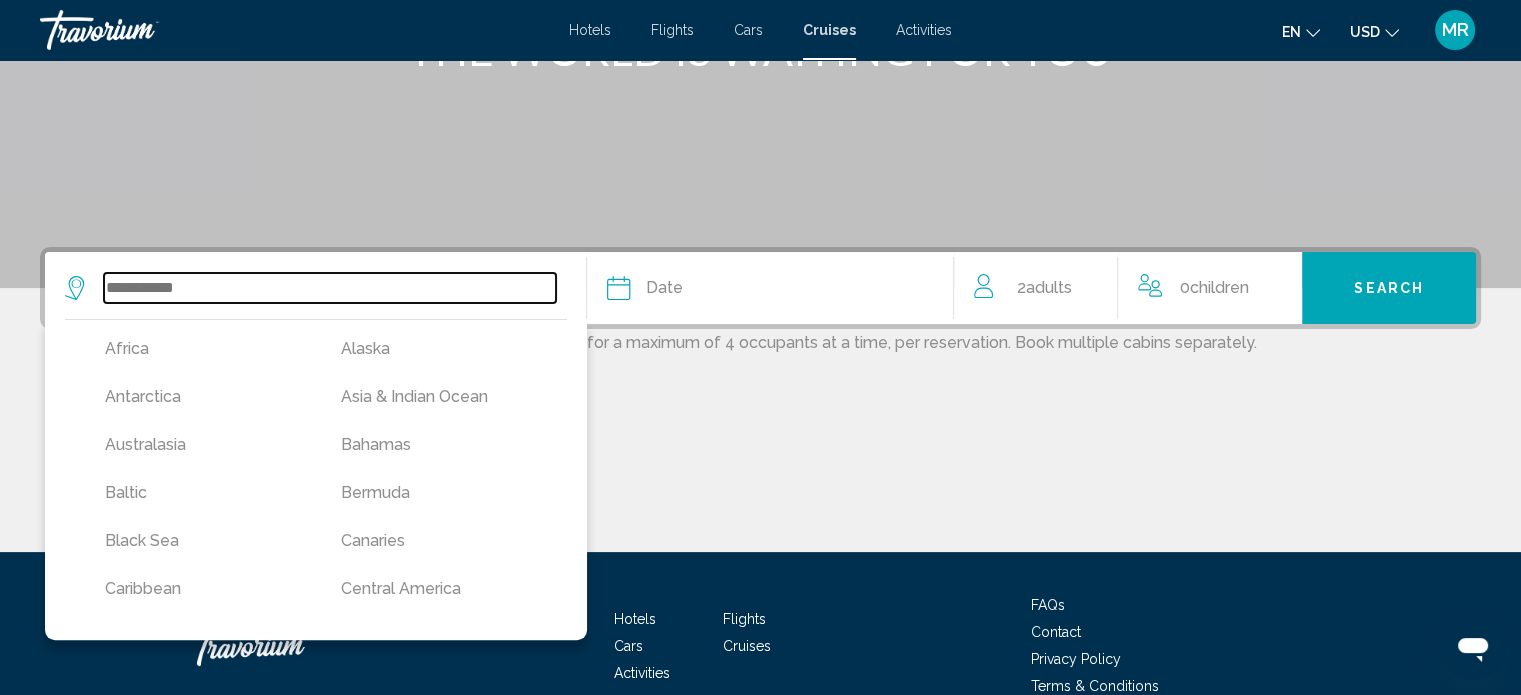 scroll, scrollTop: 413, scrollLeft: 0, axis: vertical 